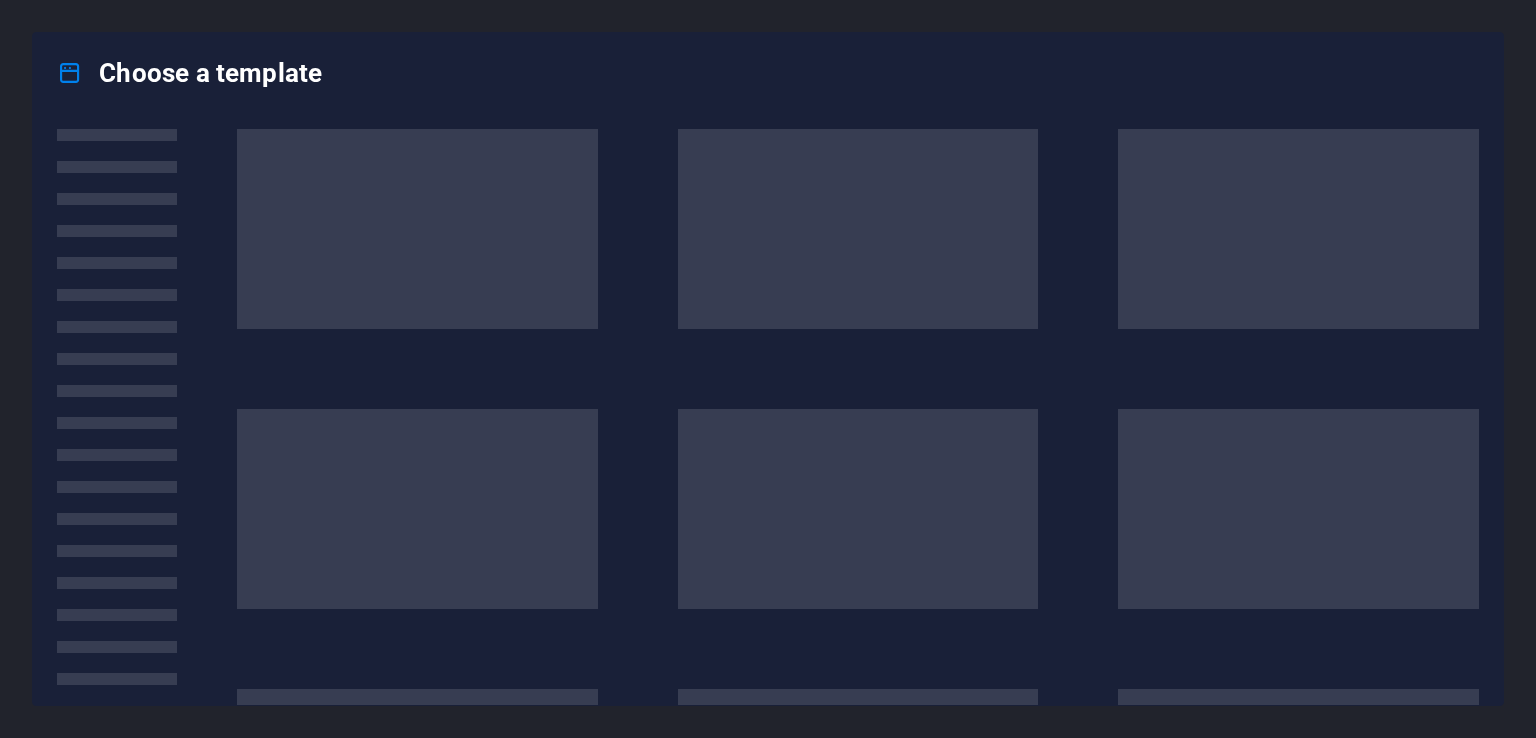 scroll, scrollTop: 0, scrollLeft: 0, axis: both 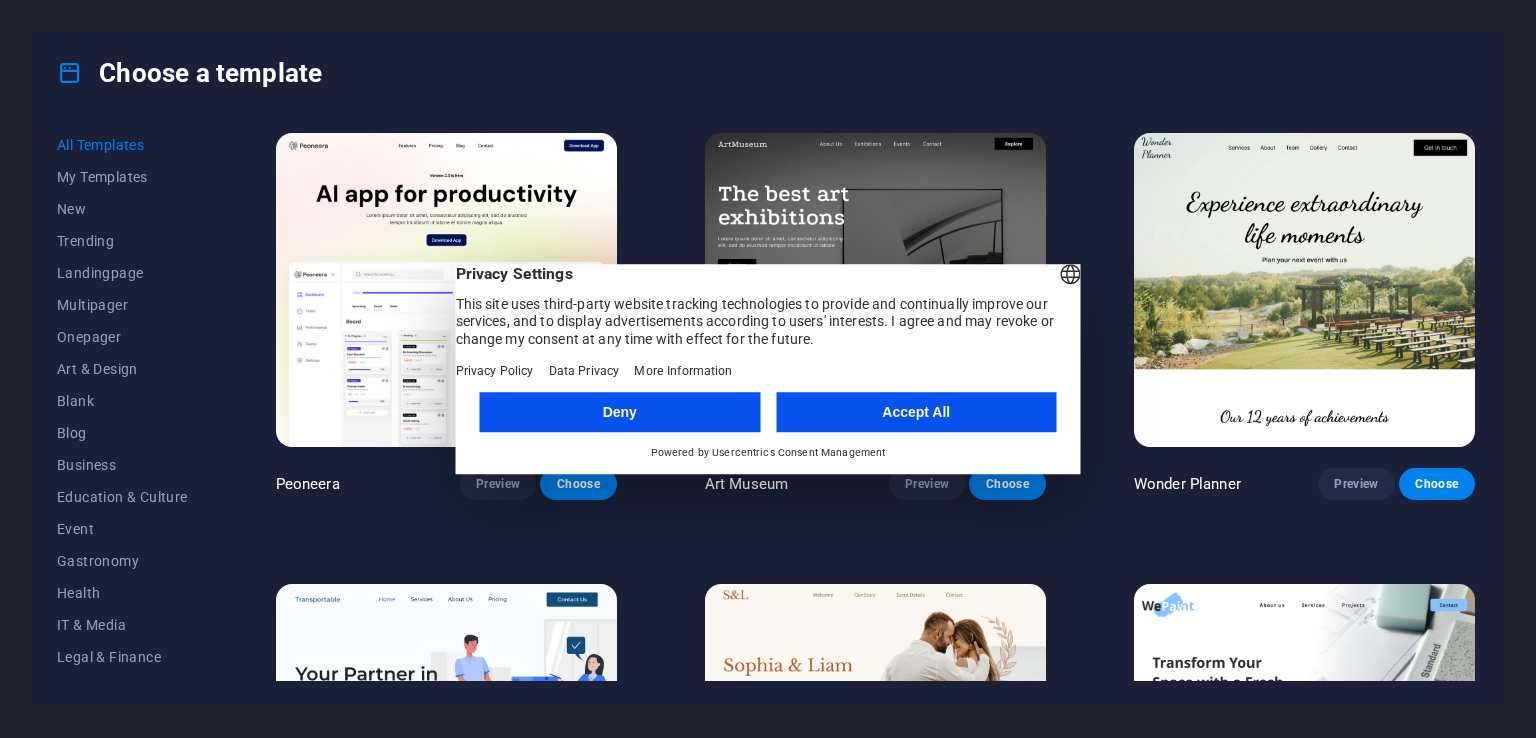 click on "Accept All" at bounding box center [916, 412] 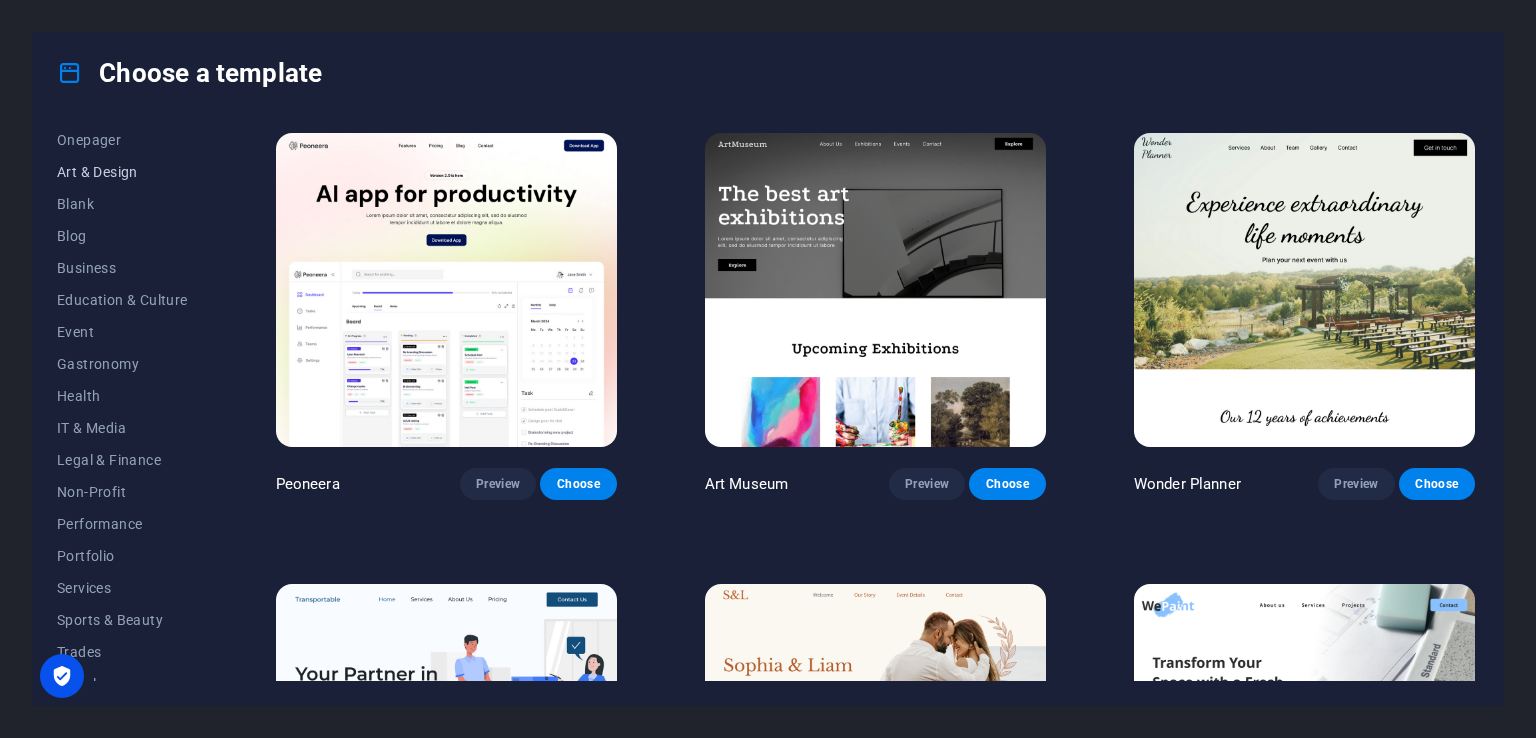 scroll, scrollTop: 248, scrollLeft: 0, axis: vertical 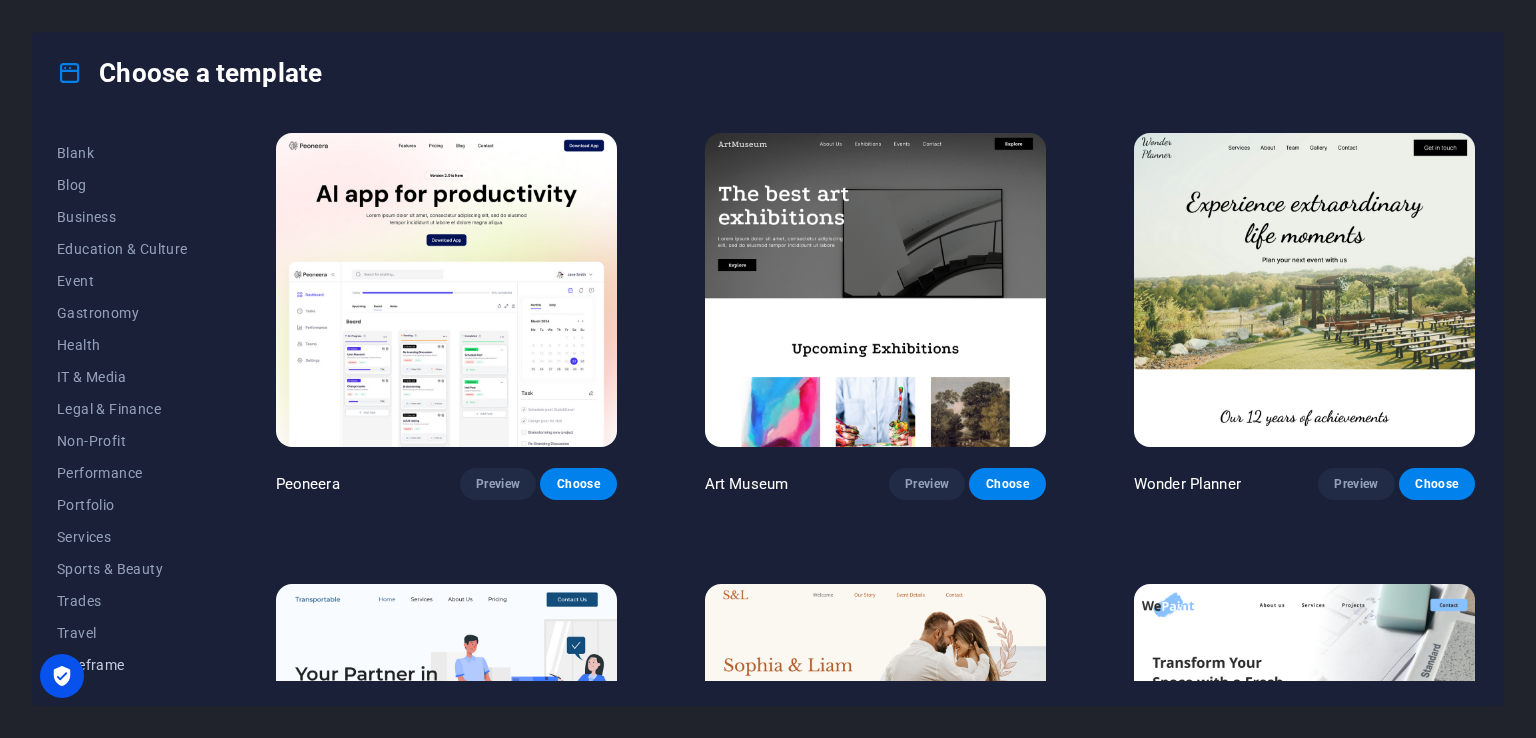 click on "Wireframe" at bounding box center [122, 665] 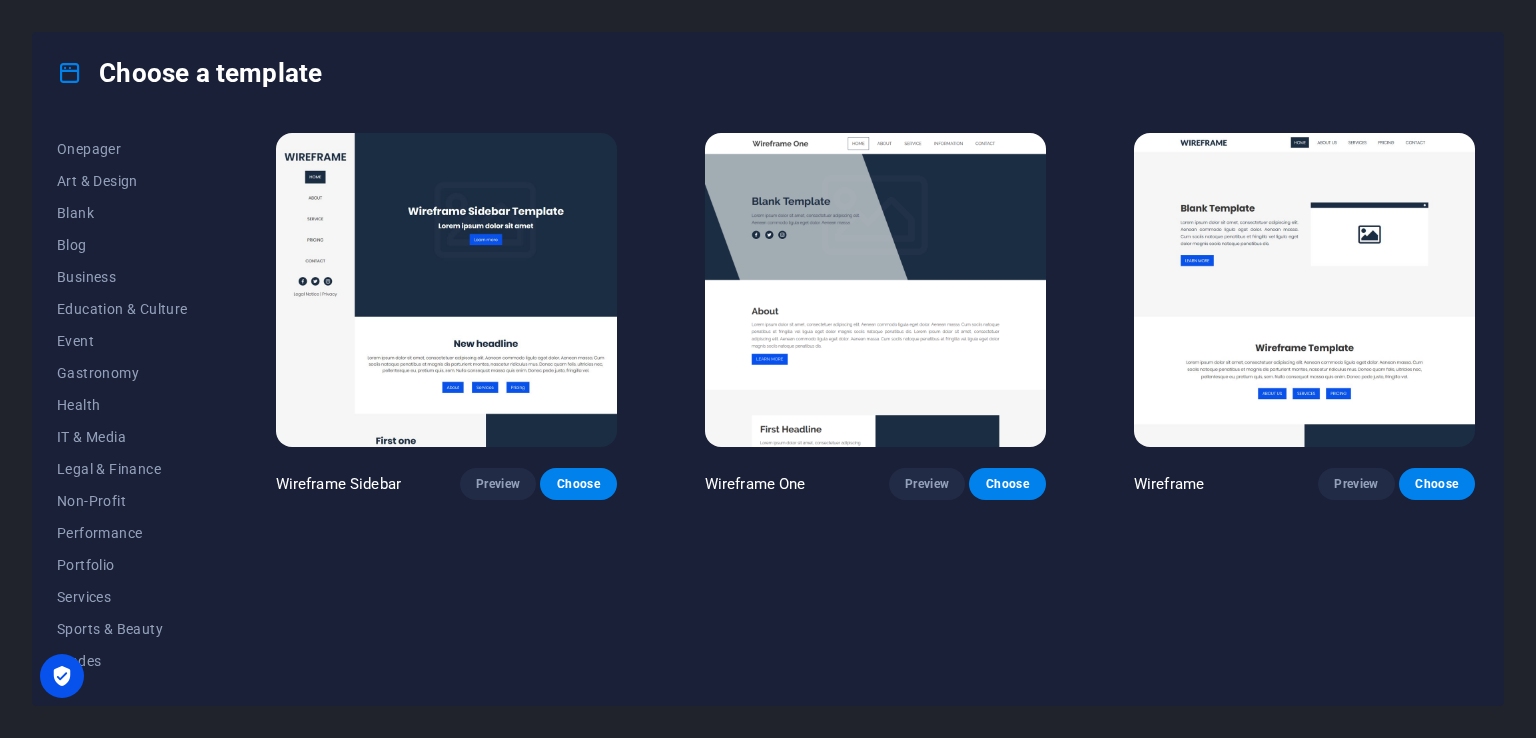 scroll, scrollTop: 186, scrollLeft: 0, axis: vertical 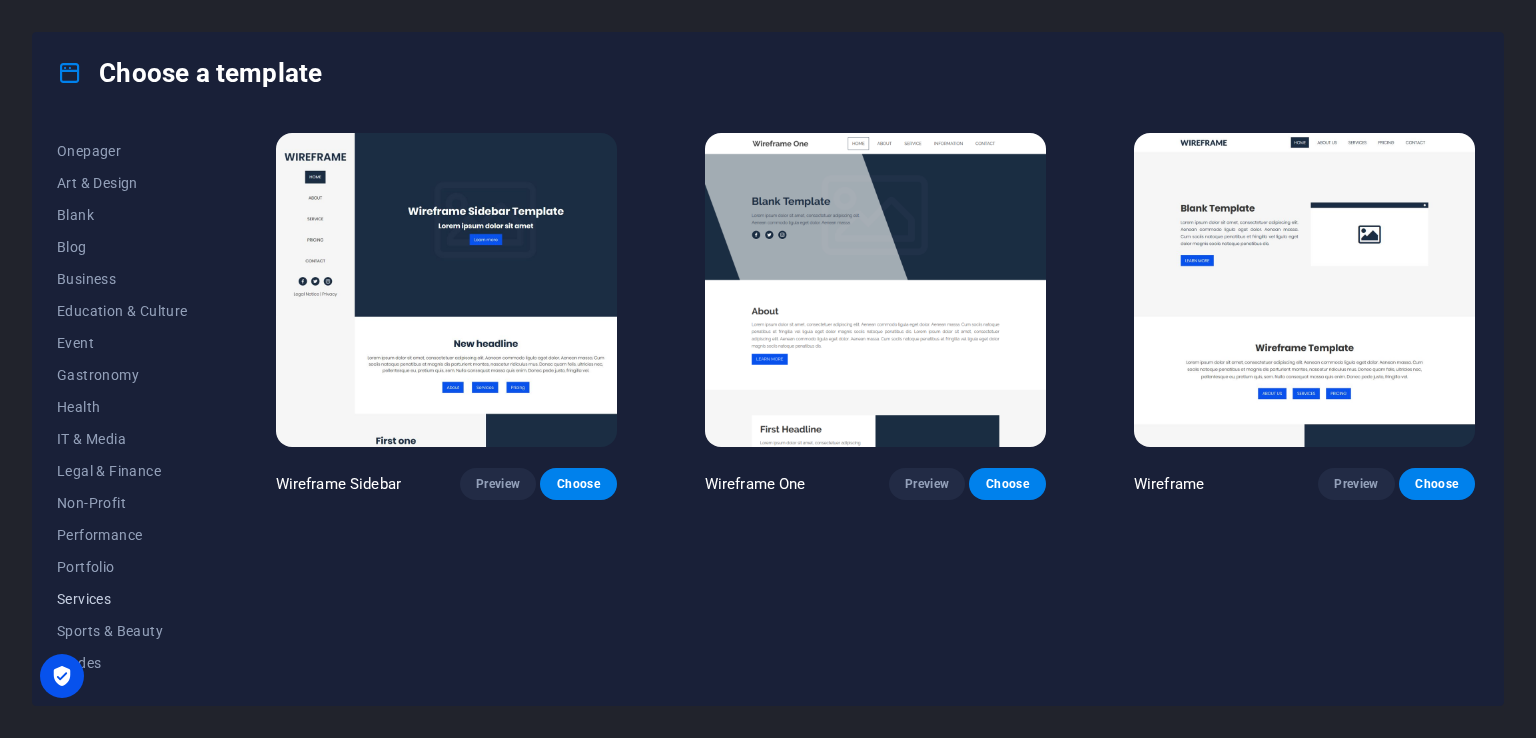 click on "Services" at bounding box center (122, 599) 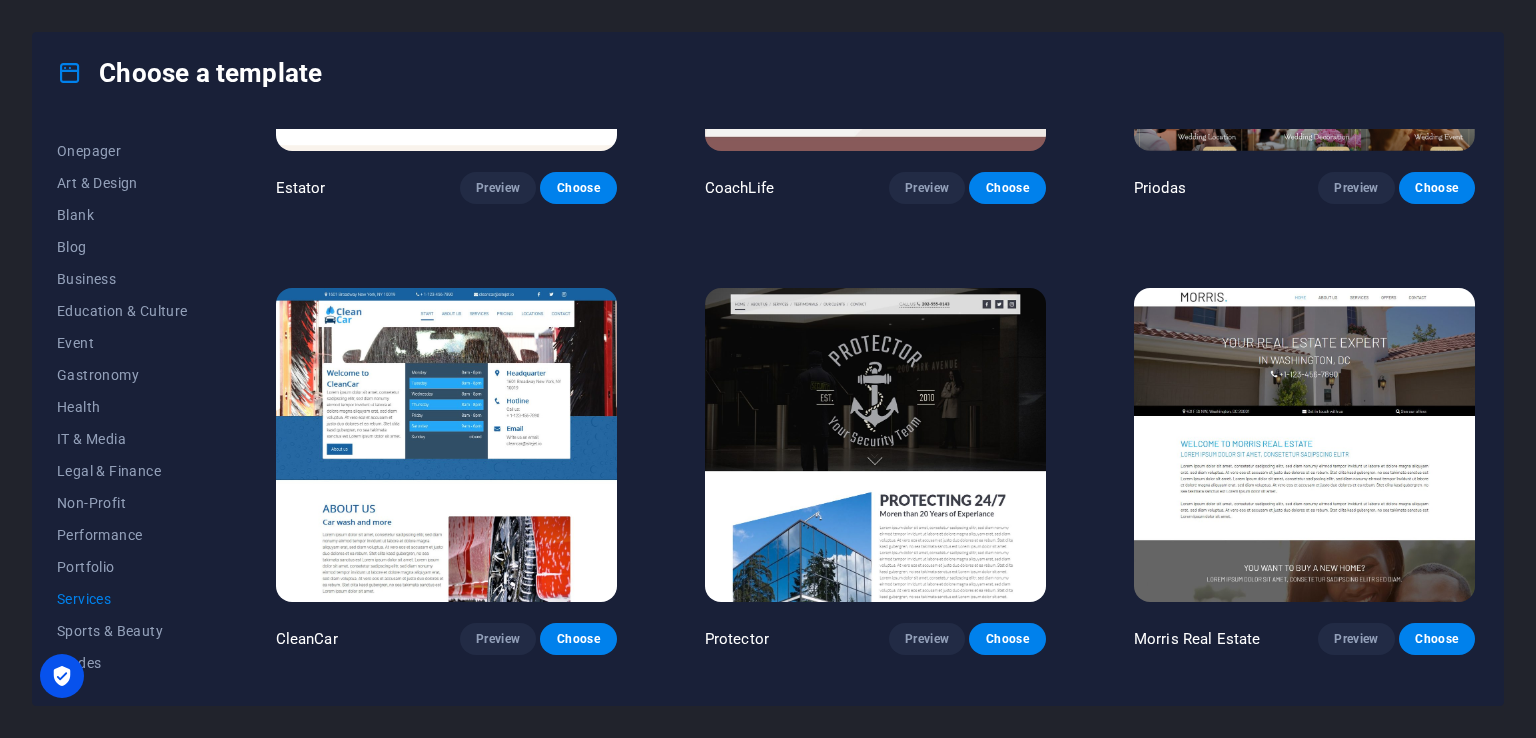 scroll, scrollTop: 1200, scrollLeft: 0, axis: vertical 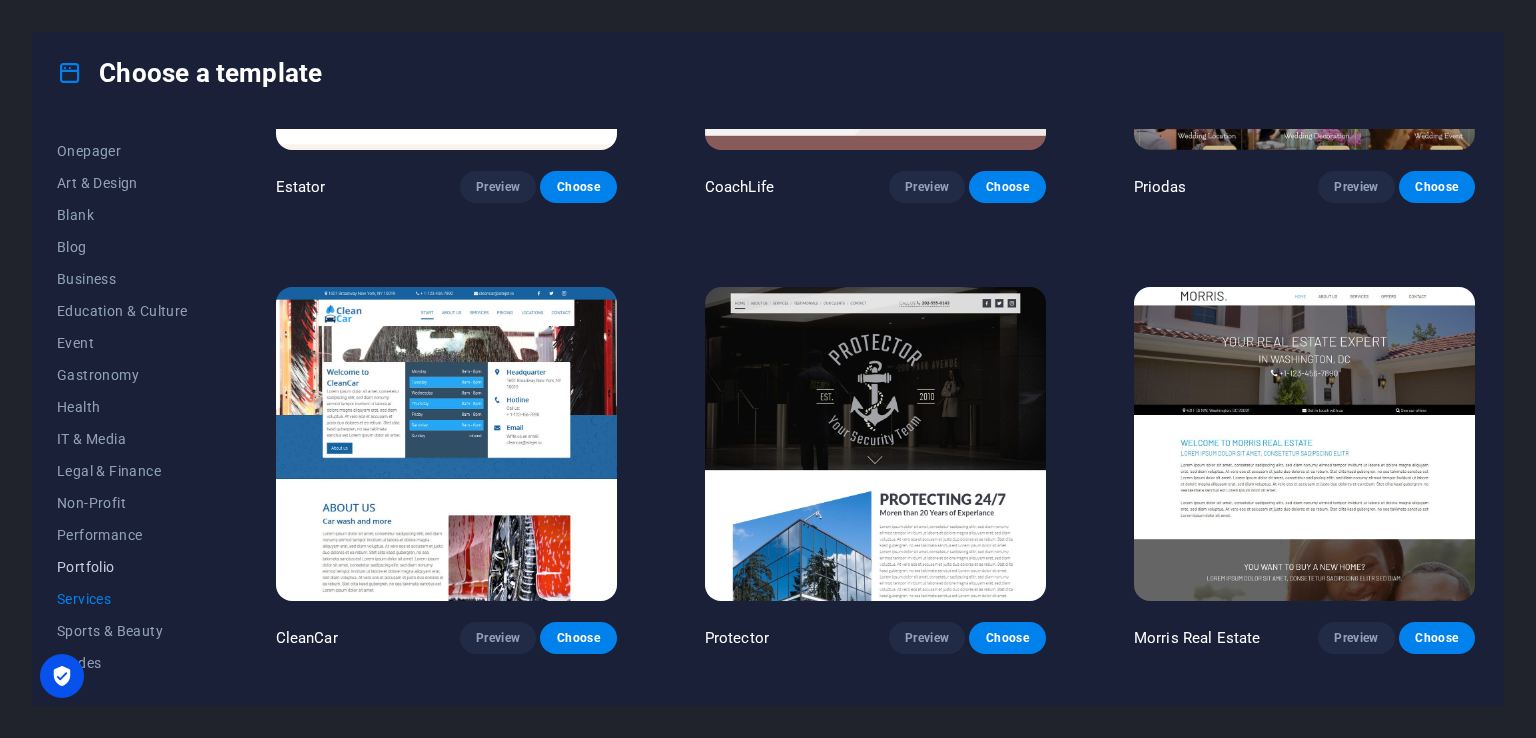 click on "Portfolio" at bounding box center [122, 567] 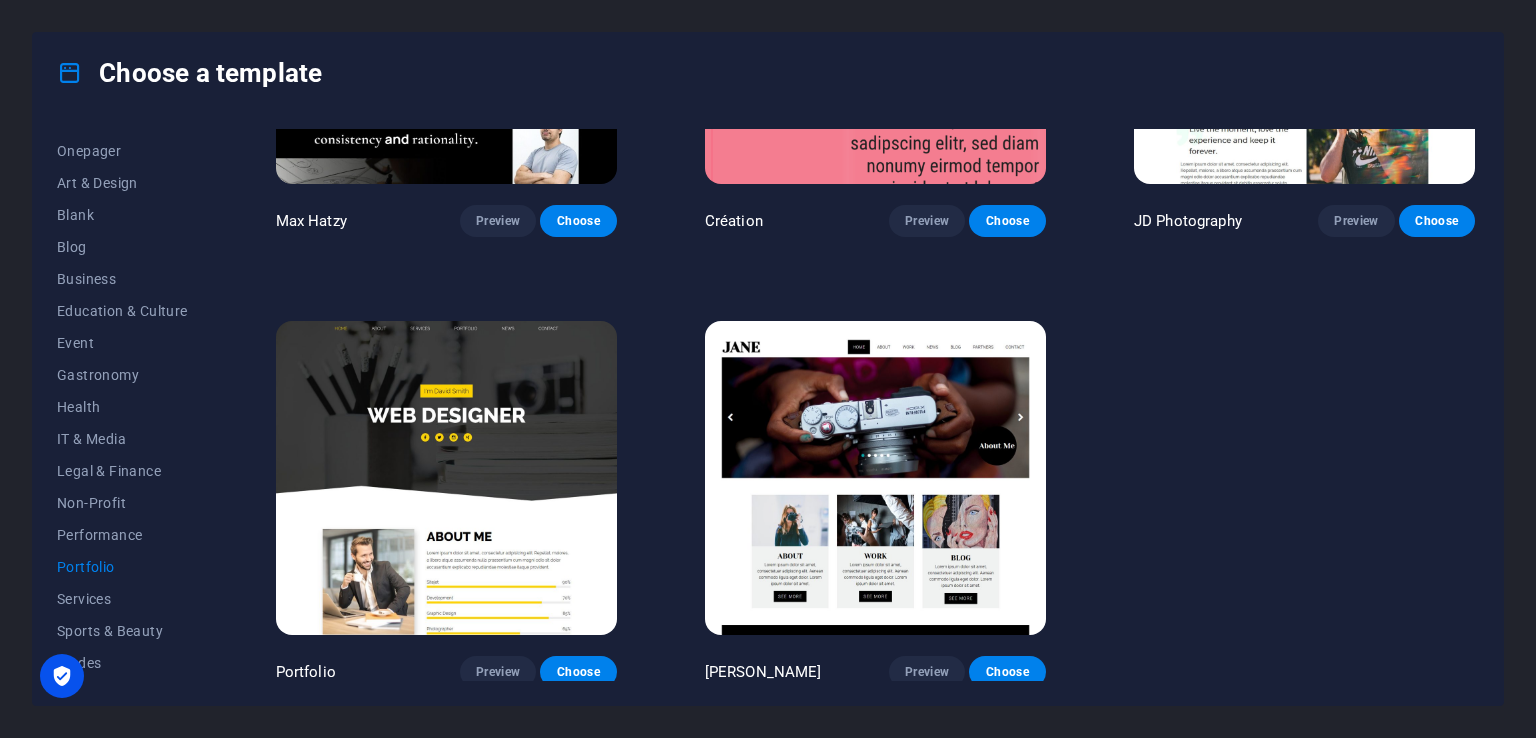 scroll, scrollTop: 716, scrollLeft: 0, axis: vertical 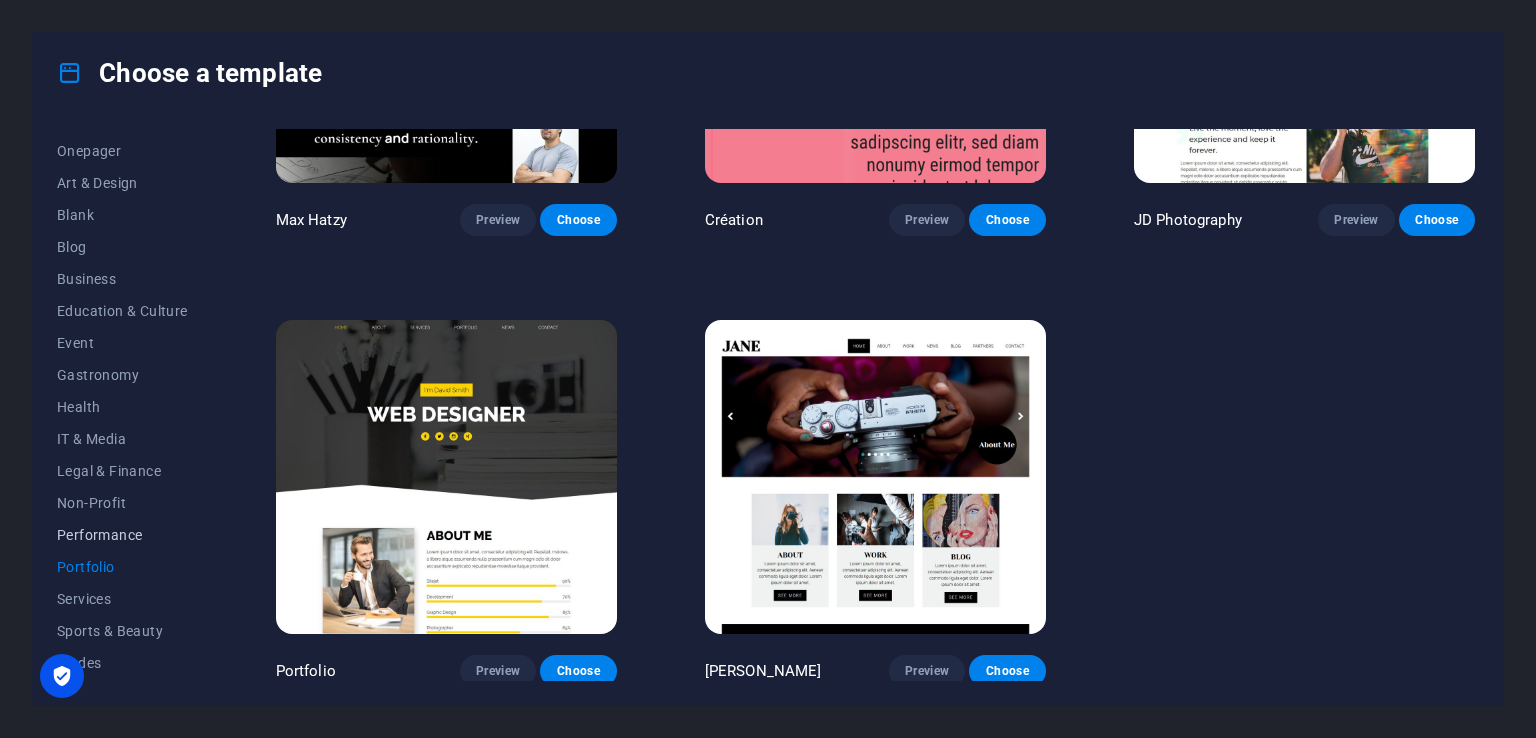 click on "Performance" at bounding box center (122, 535) 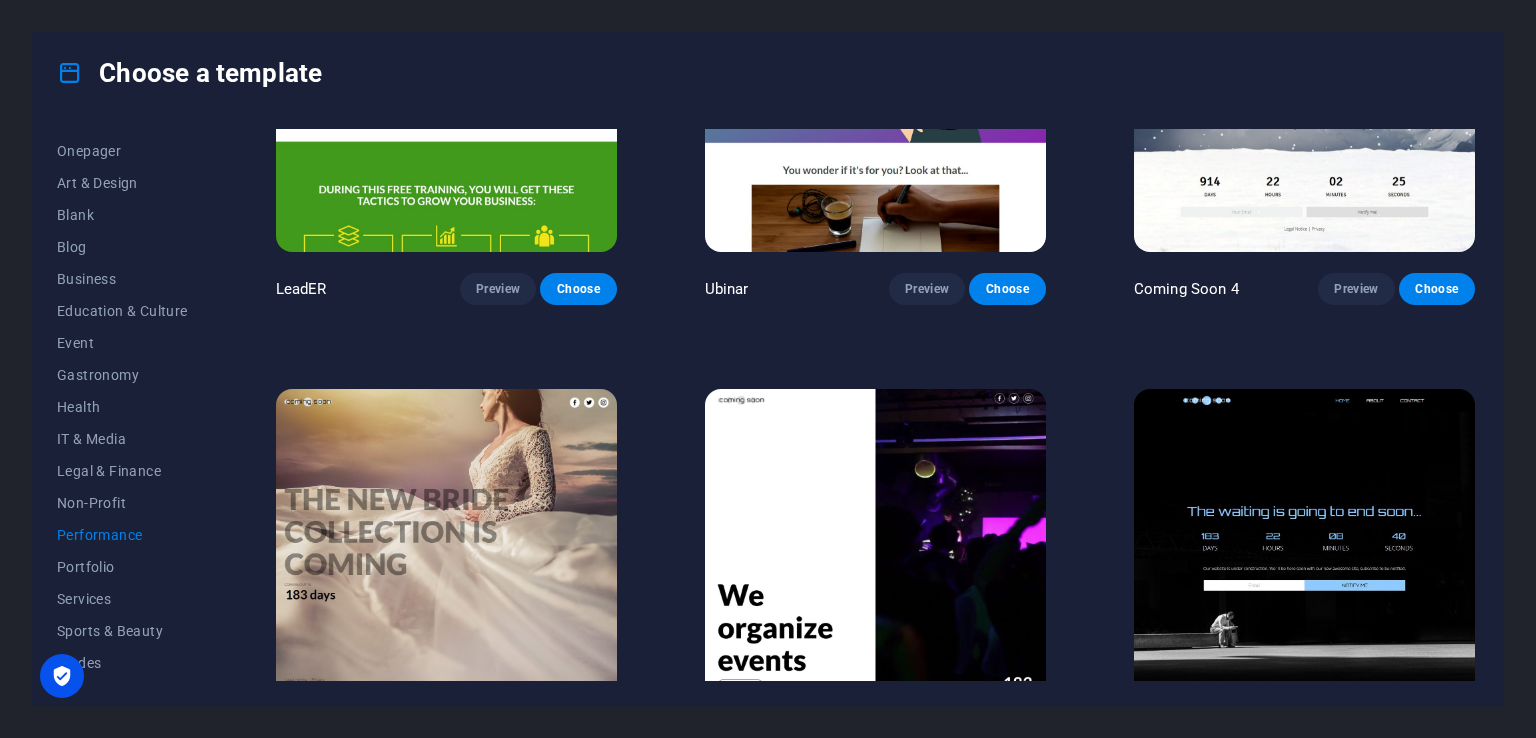 scroll, scrollTop: 2064, scrollLeft: 0, axis: vertical 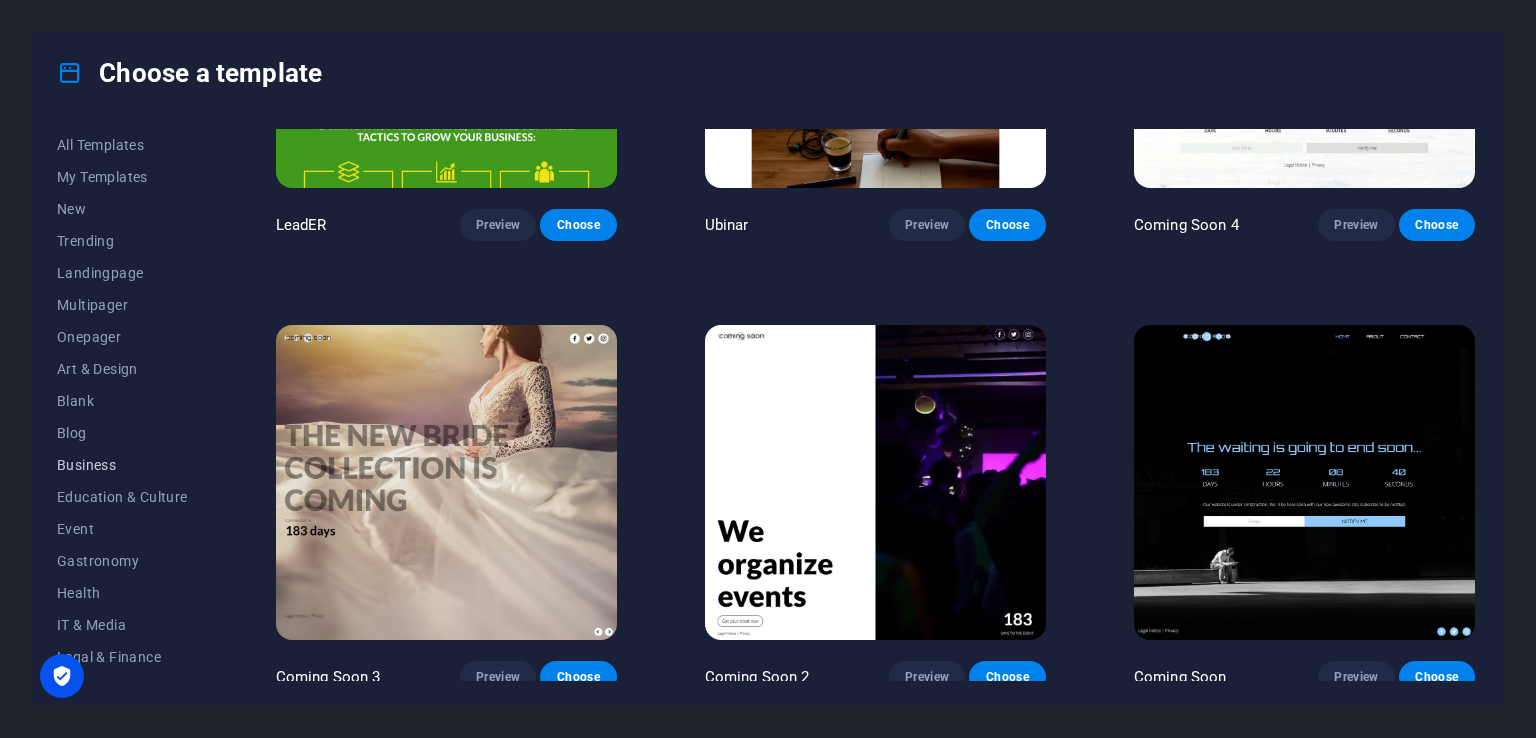 click on "Business" at bounding box center (122, 465) 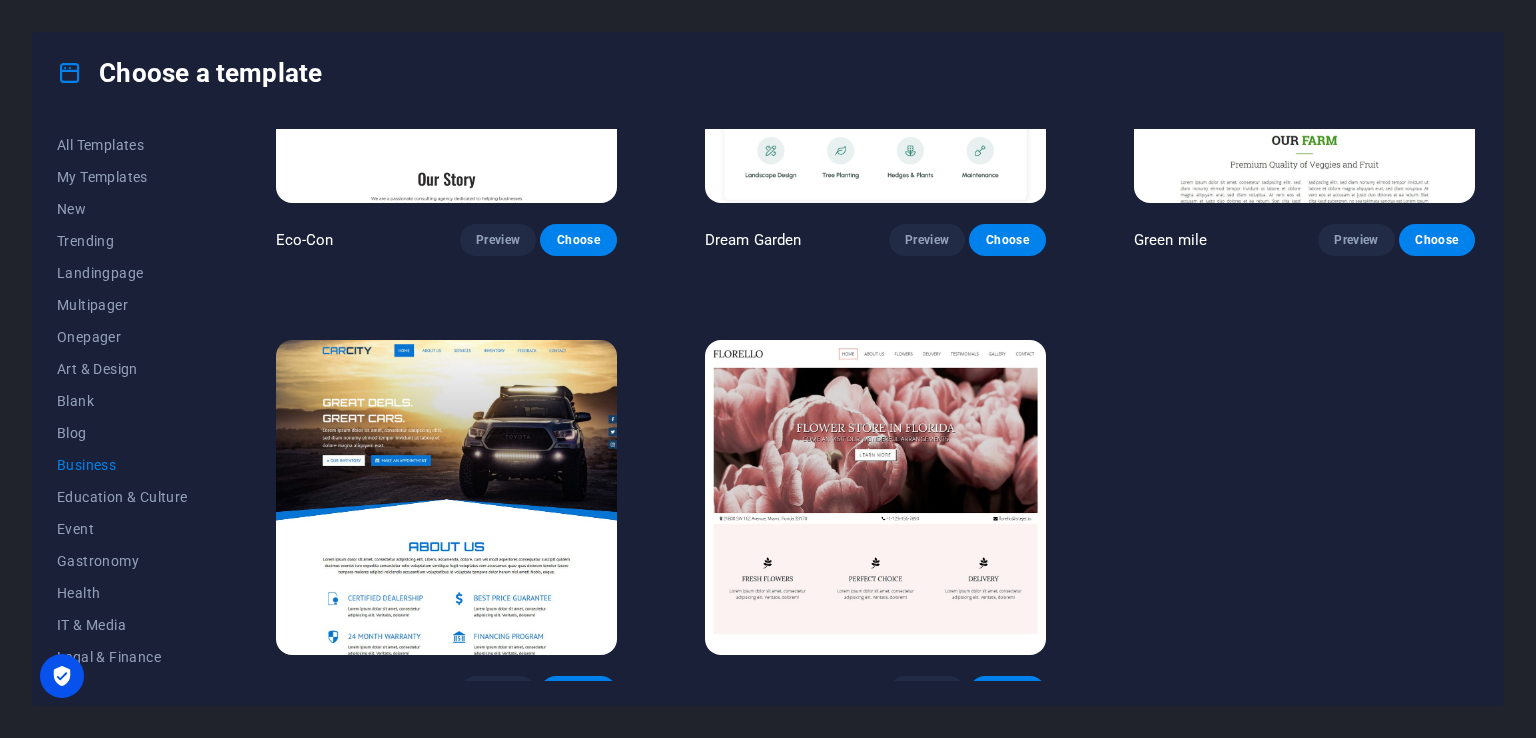 scroll, scrollTop: 266, scrollLeft: 0, axis: vertical 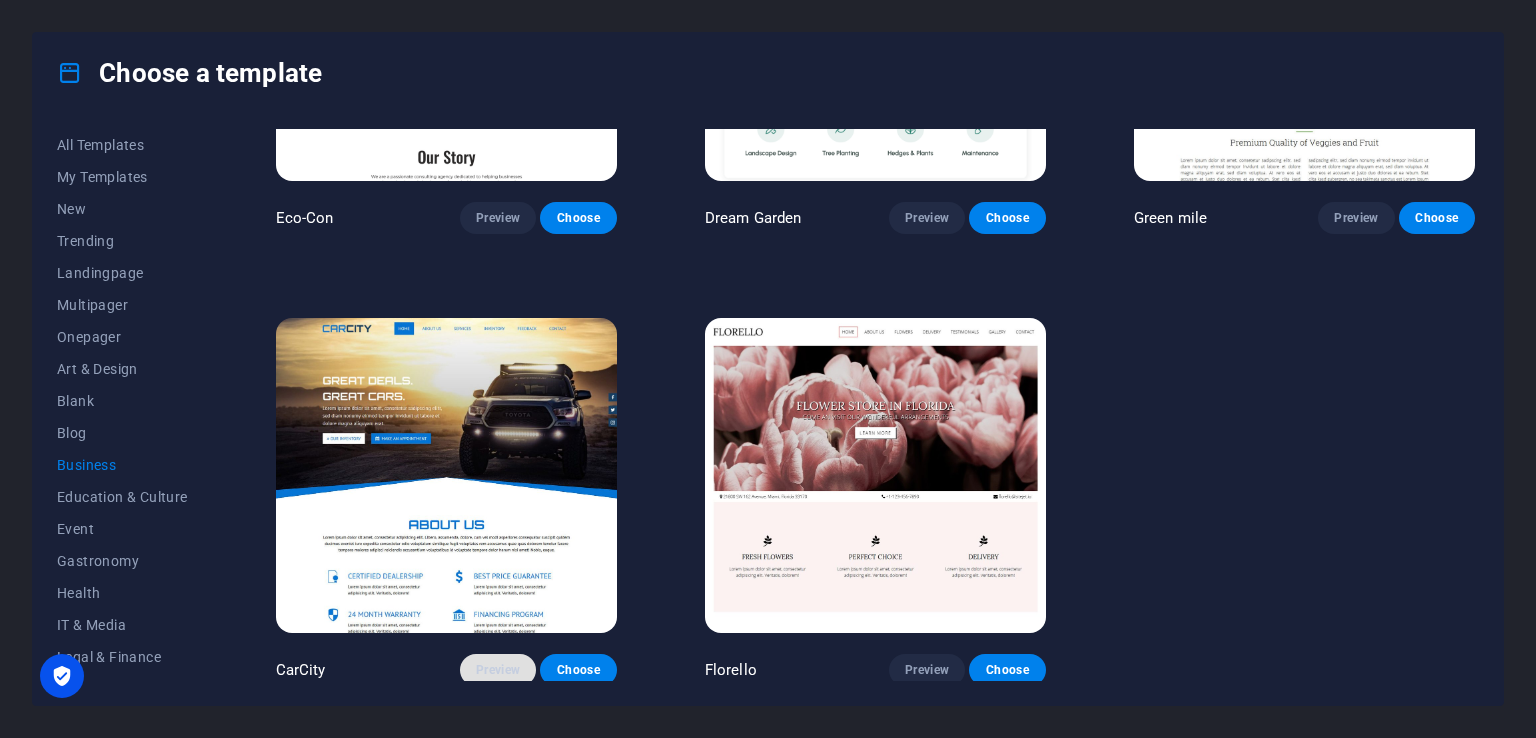 click on "Preview" at bounding box center [498, 670] 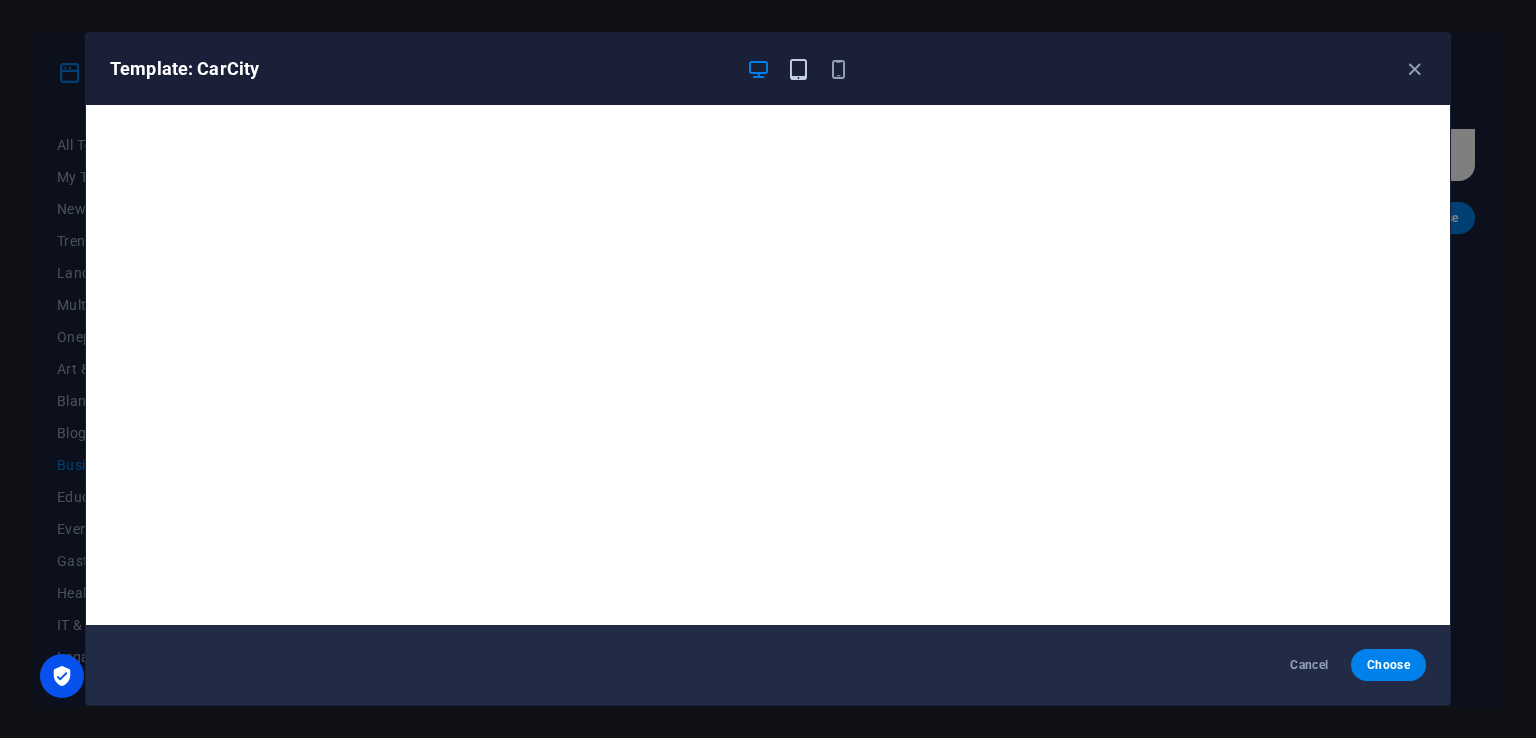 click at bounding box center [798, 69] 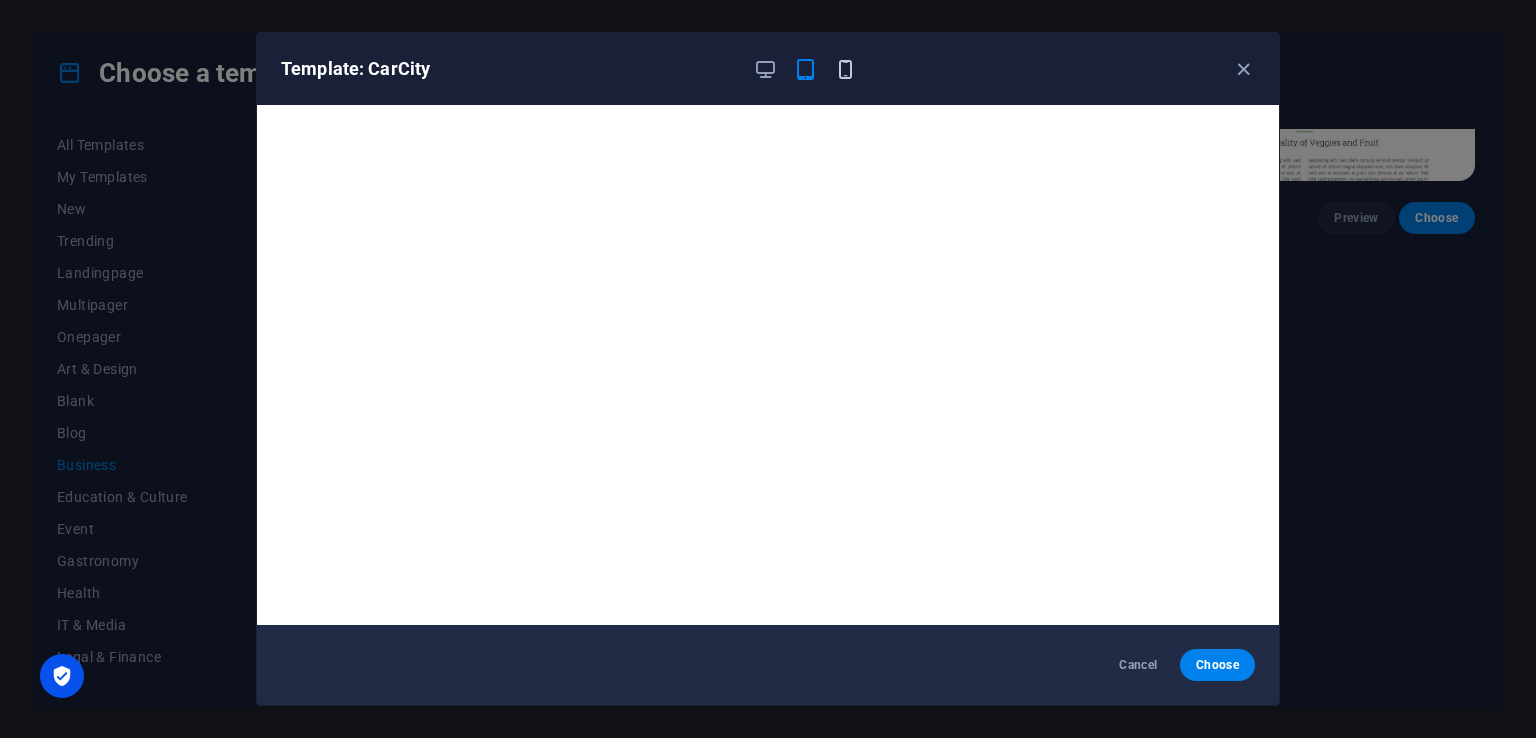 click at bounding box center (845, 69) 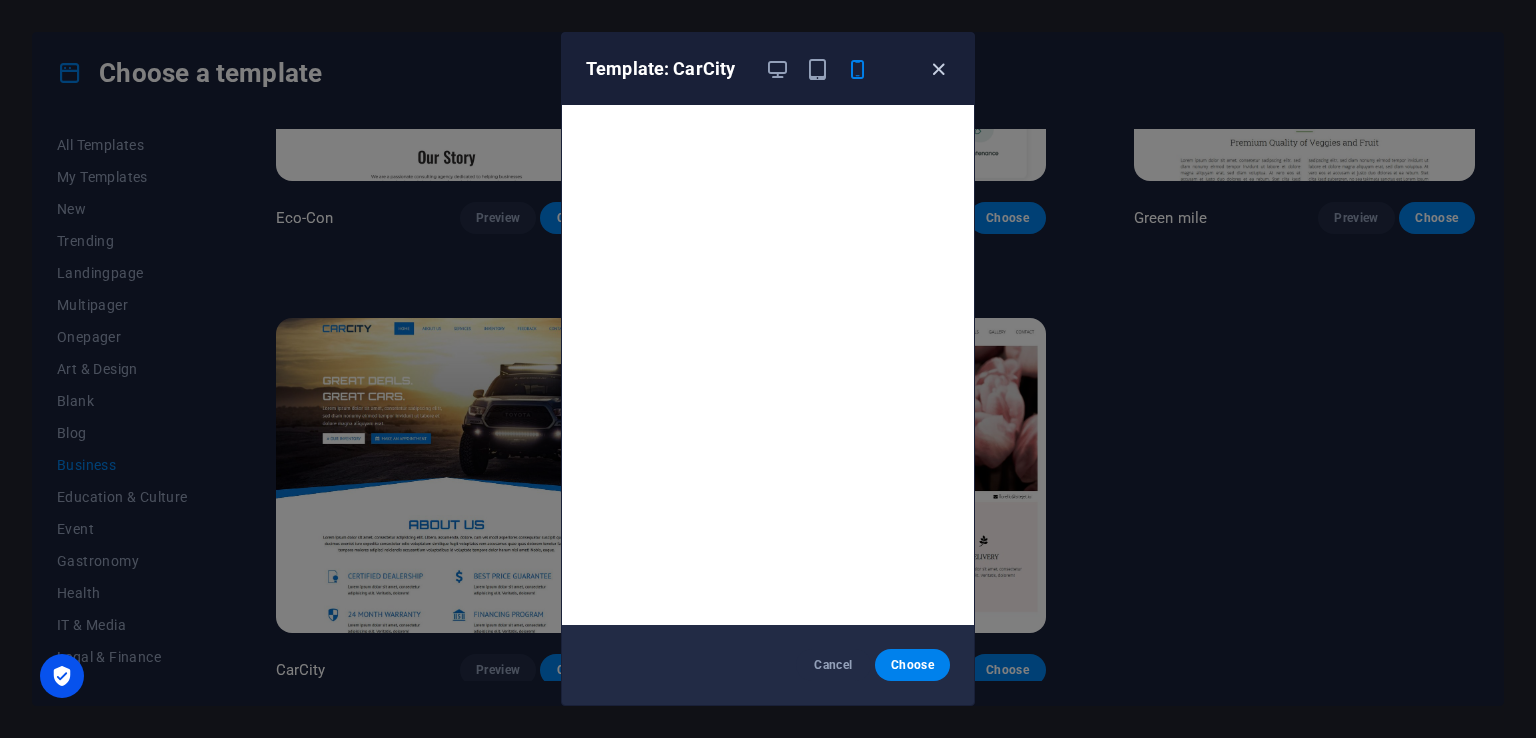 click at bounding box center (938, 69) 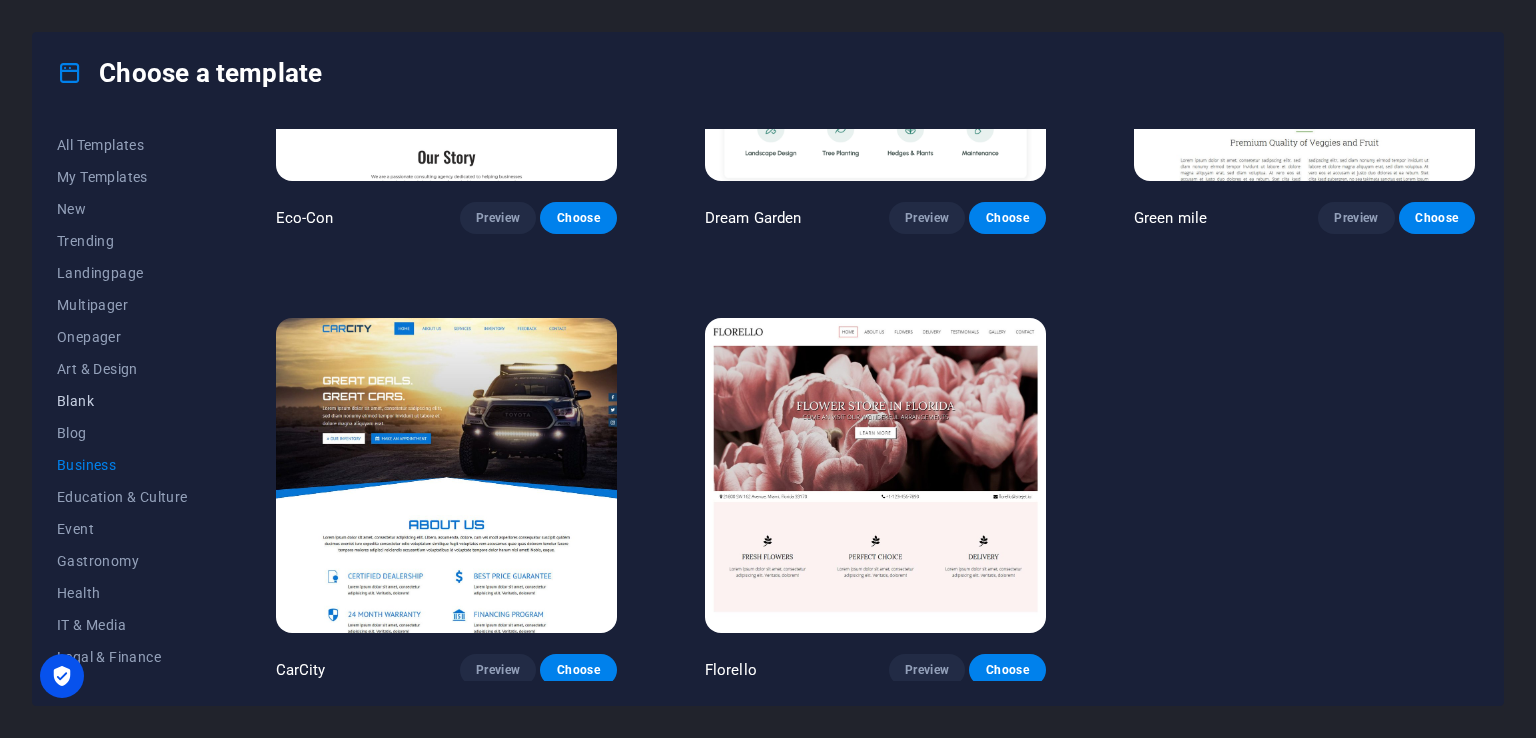 click on "Blank" at bounding box center [122, 401] 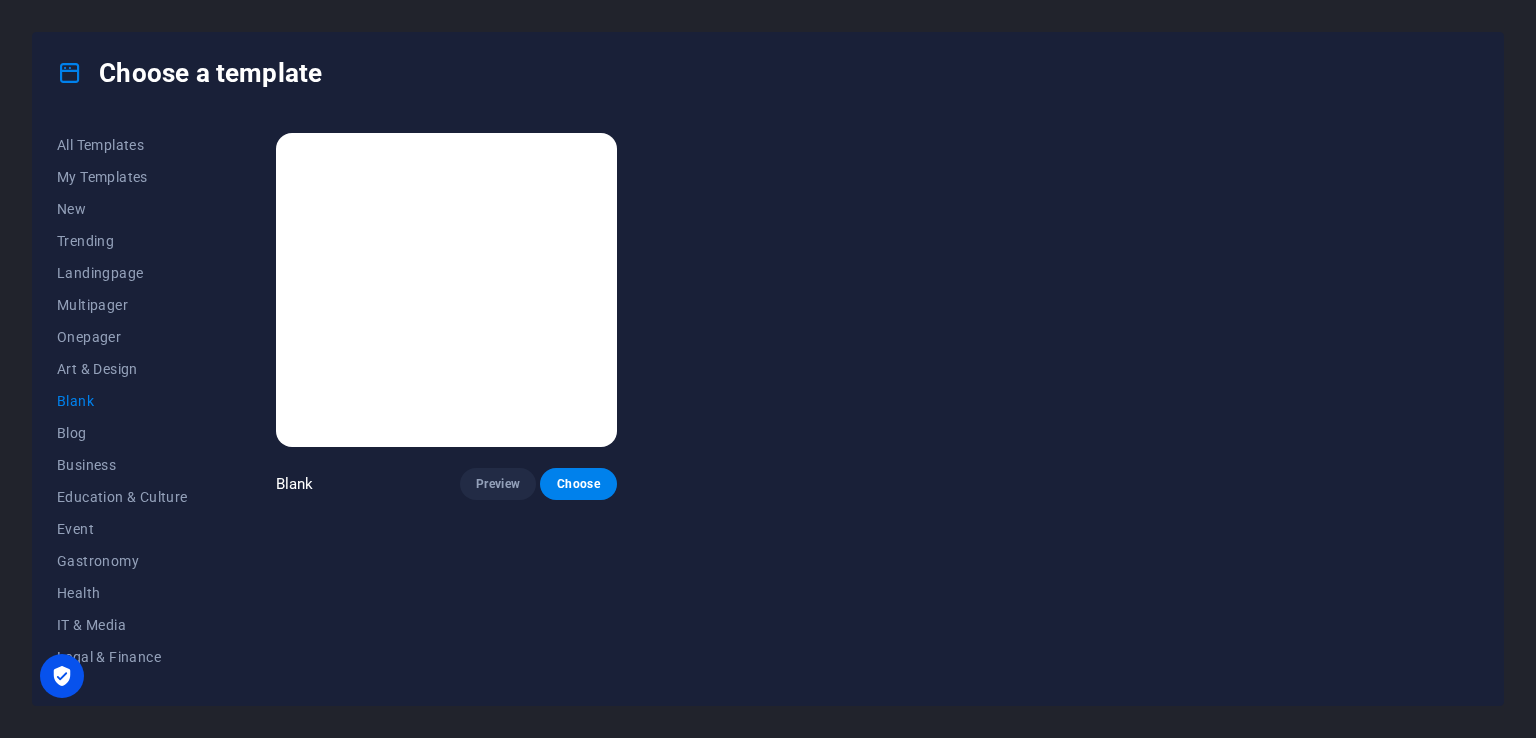 click at bounding box center (446, 290) 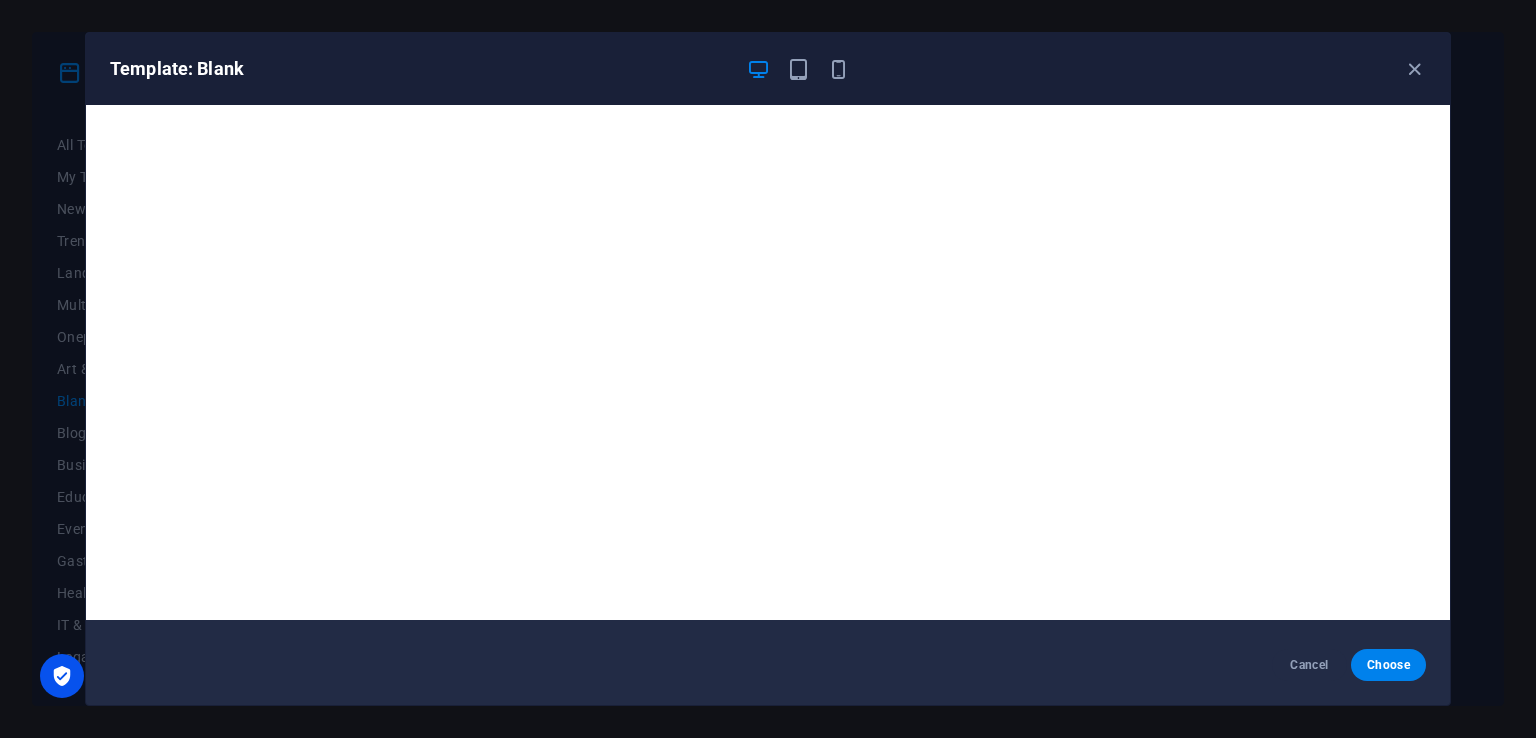 scroll, scrollTop: 0, scrollLeft: 0, axis: both 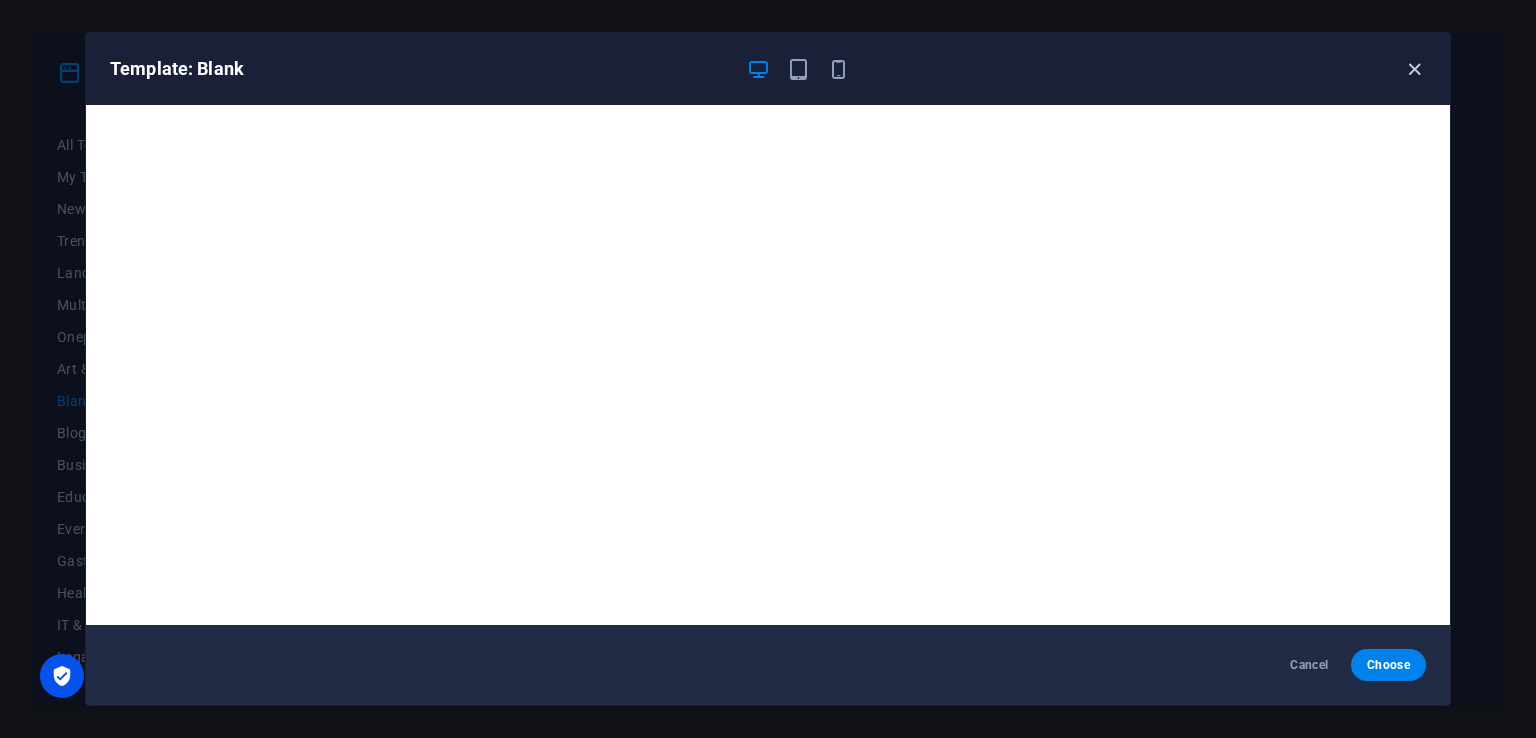 click at bounding box center (1414, 69) 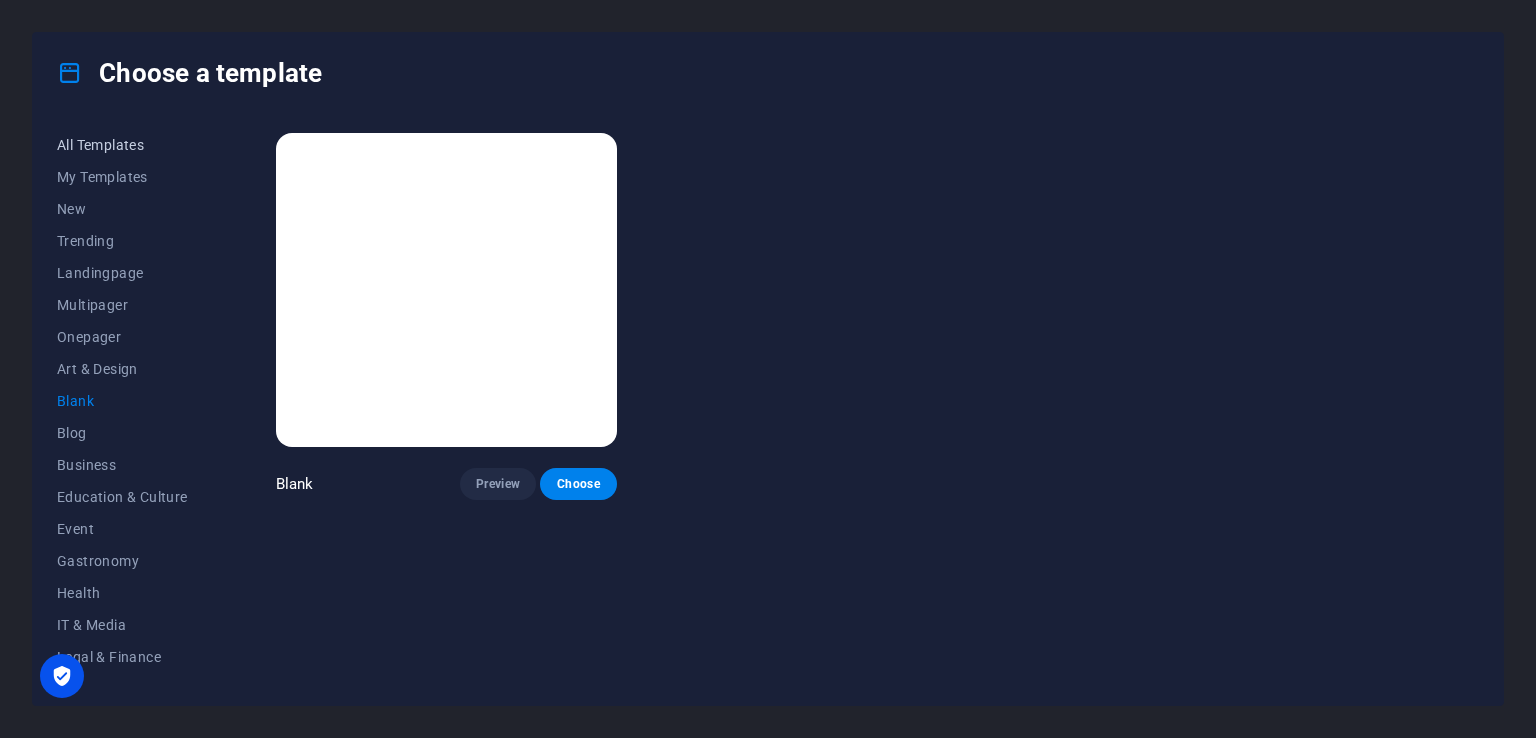 click on "All Templates" at bounding box center (122, 145) 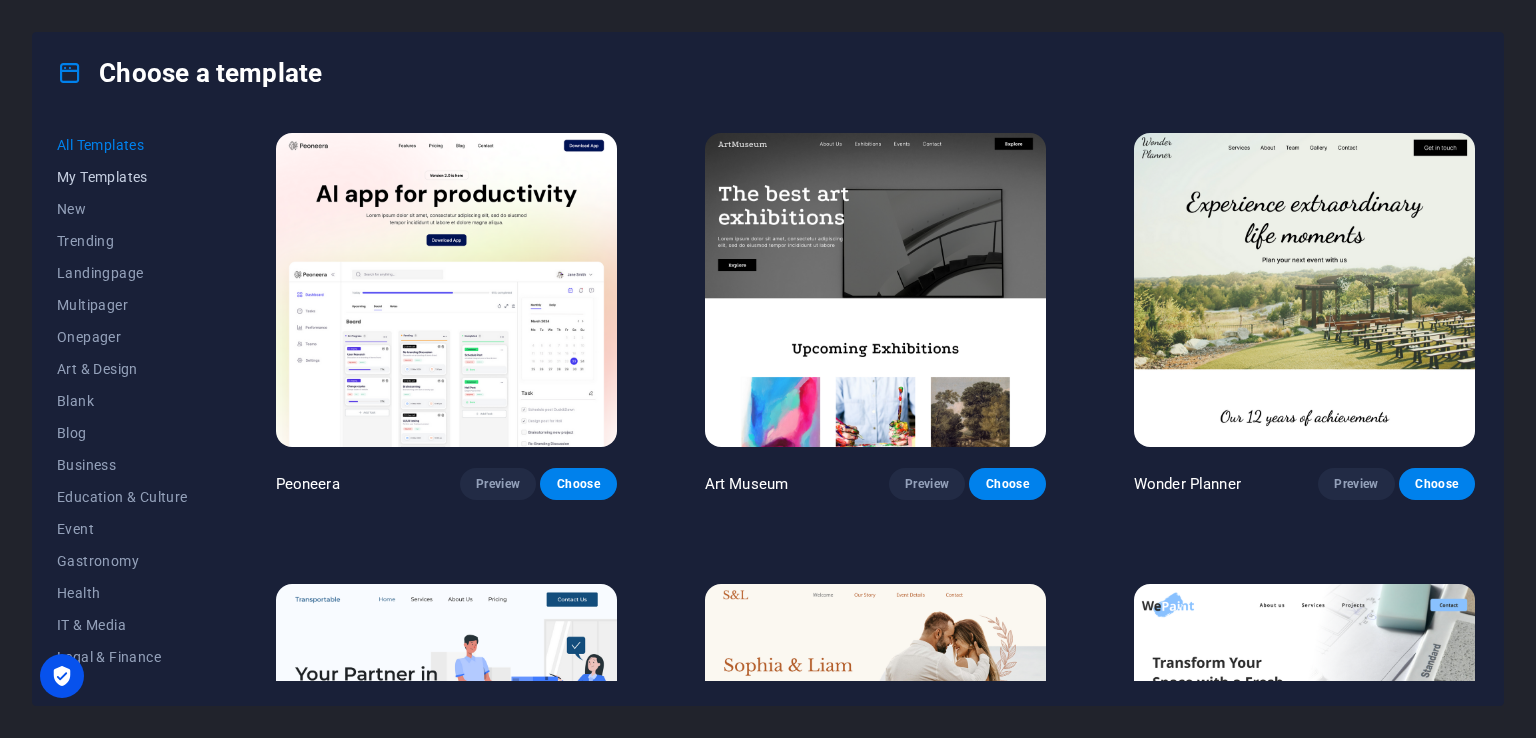click on "My Templates" at bounding box center (122, 177) 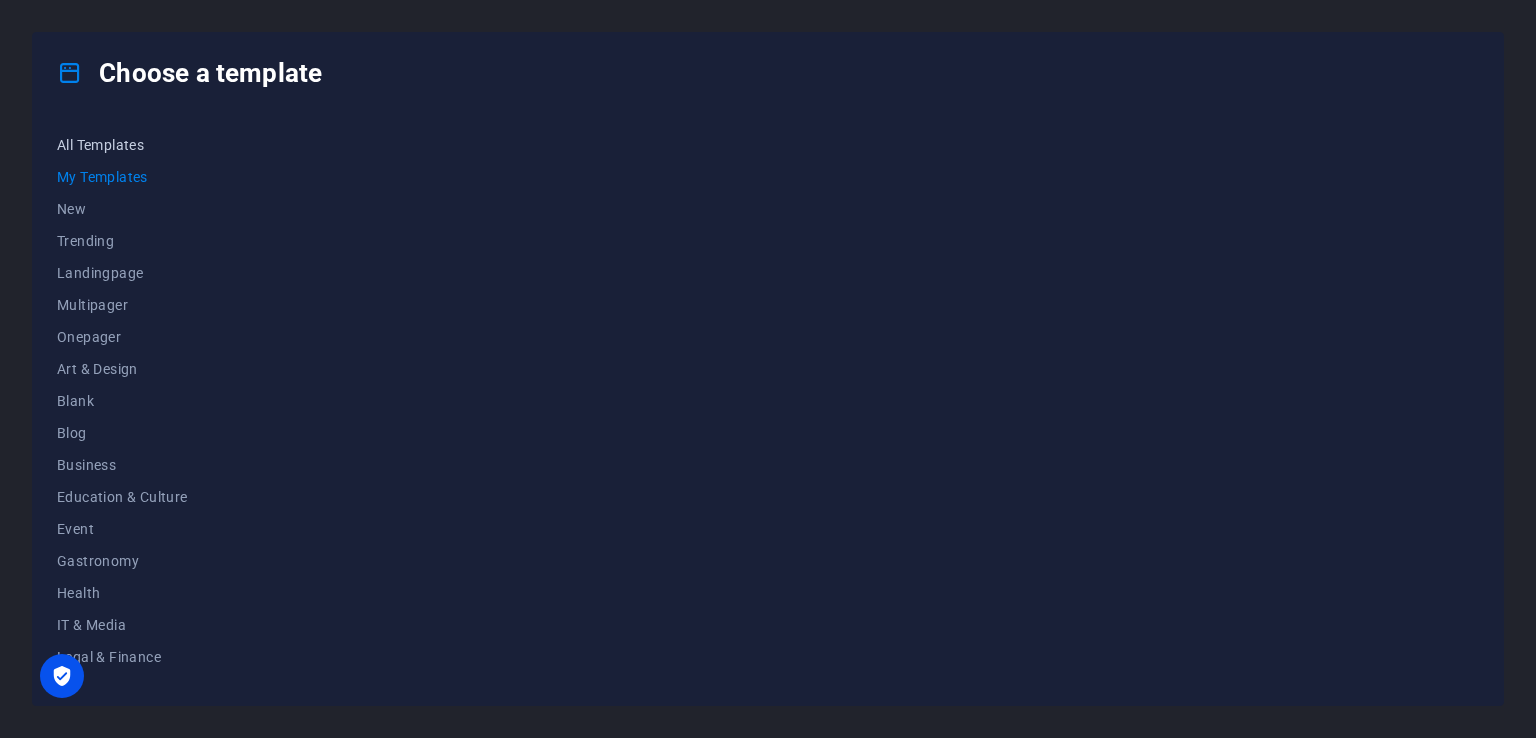 click on "All Templates" at bounding box center [122, 145] 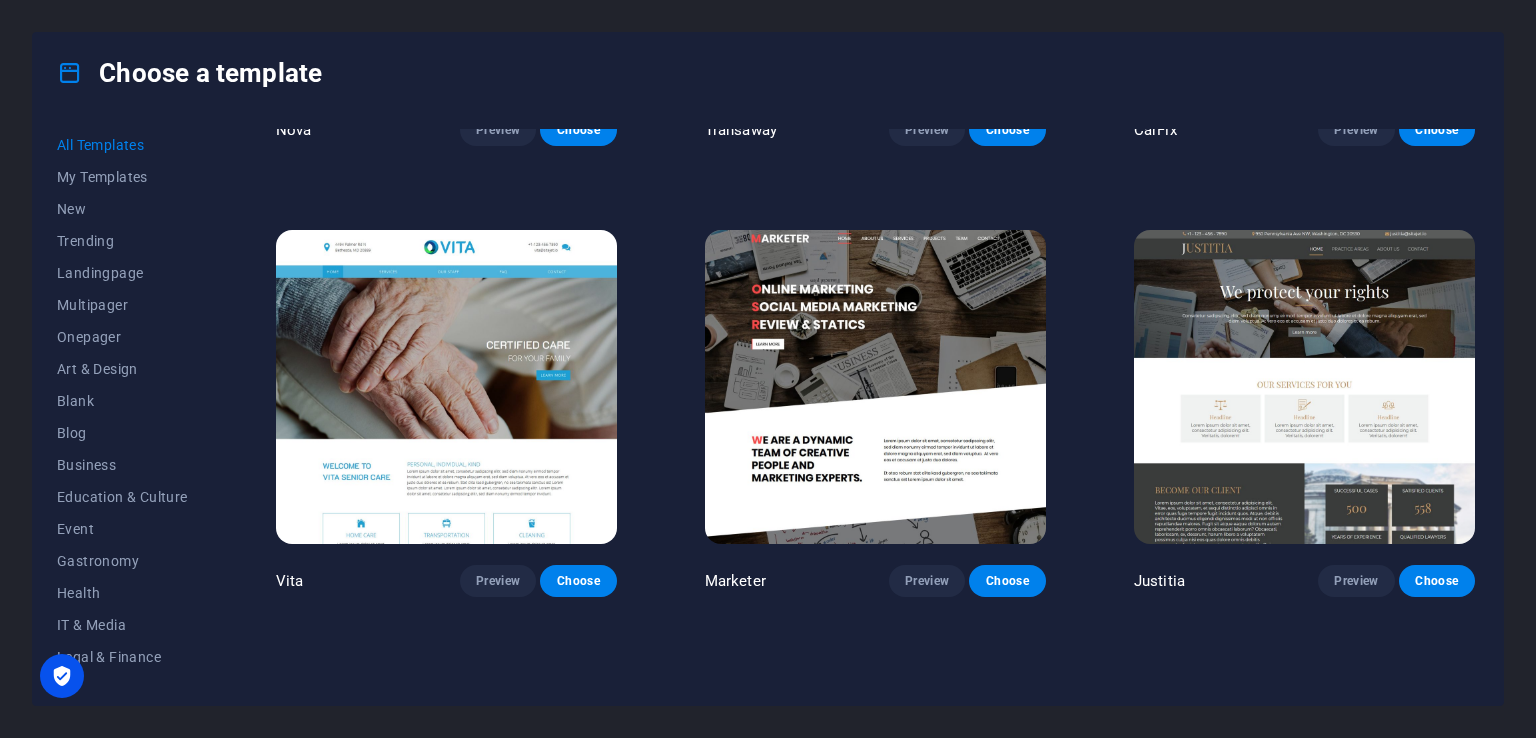 scroll, scrollTop: 23634, scrollLeft: 0, axis: vertical 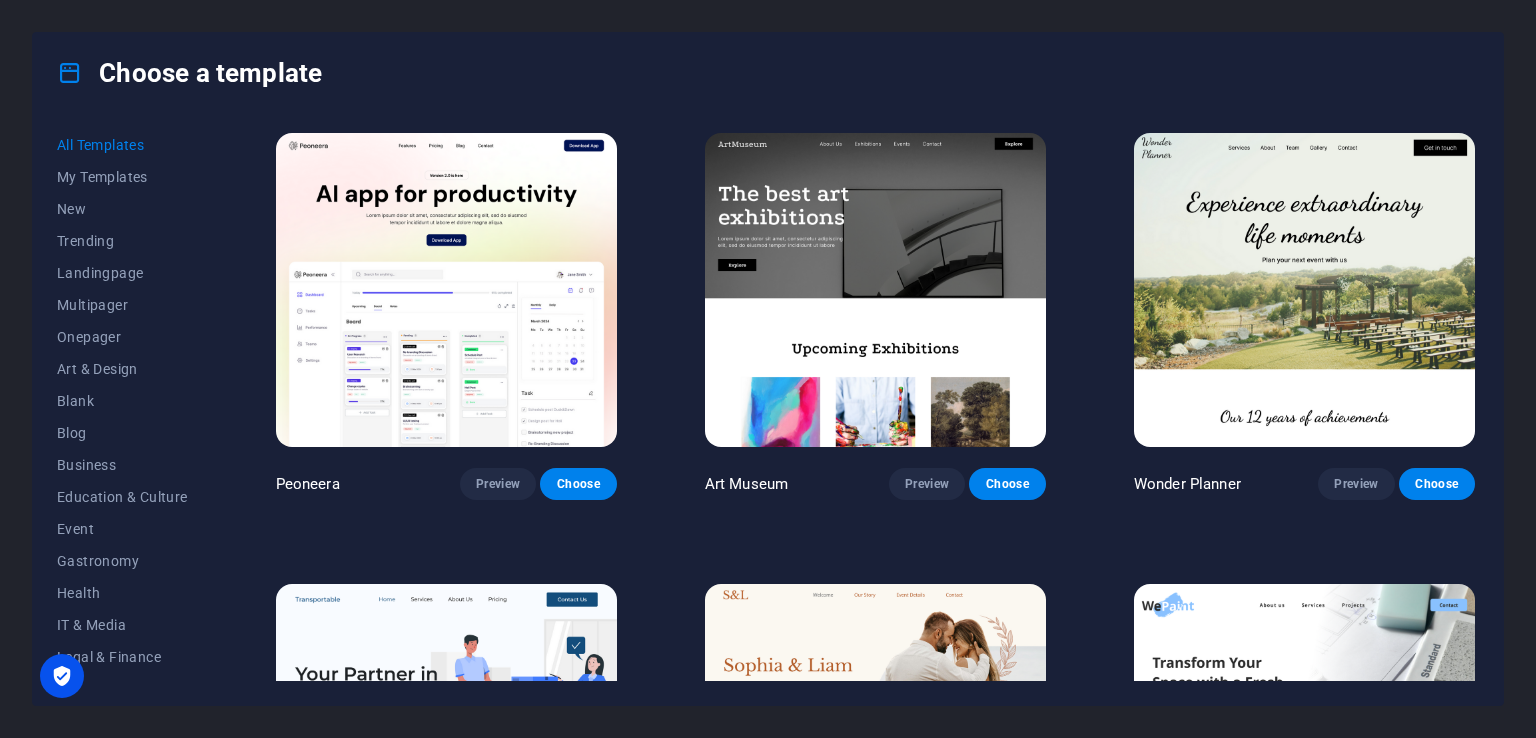 drag, startPoint x: 1493, startPoint y: 57, endPoint x: 1496, endPoint y: 44, distance: 13.341664 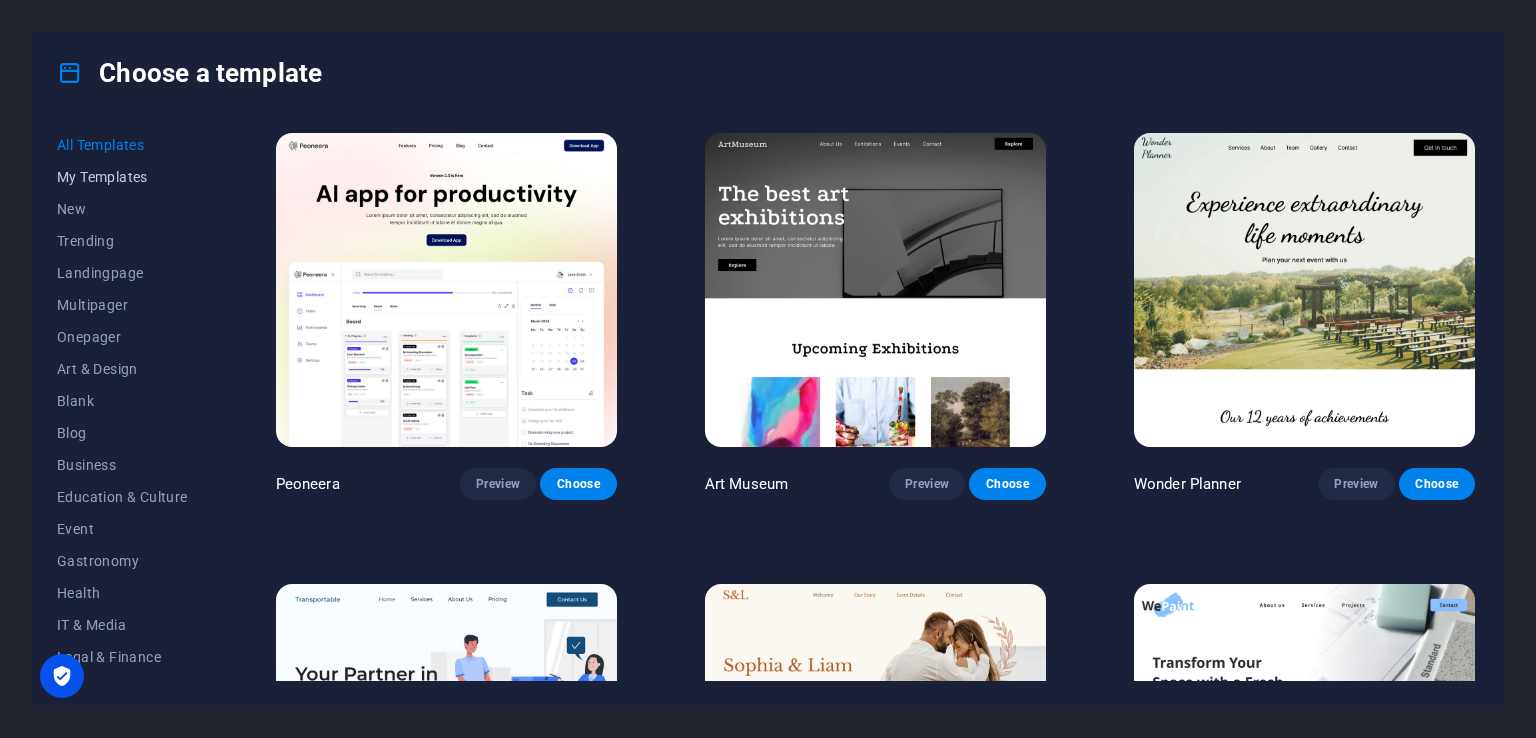 click on "My Templates" at bounding box center (122, 177) 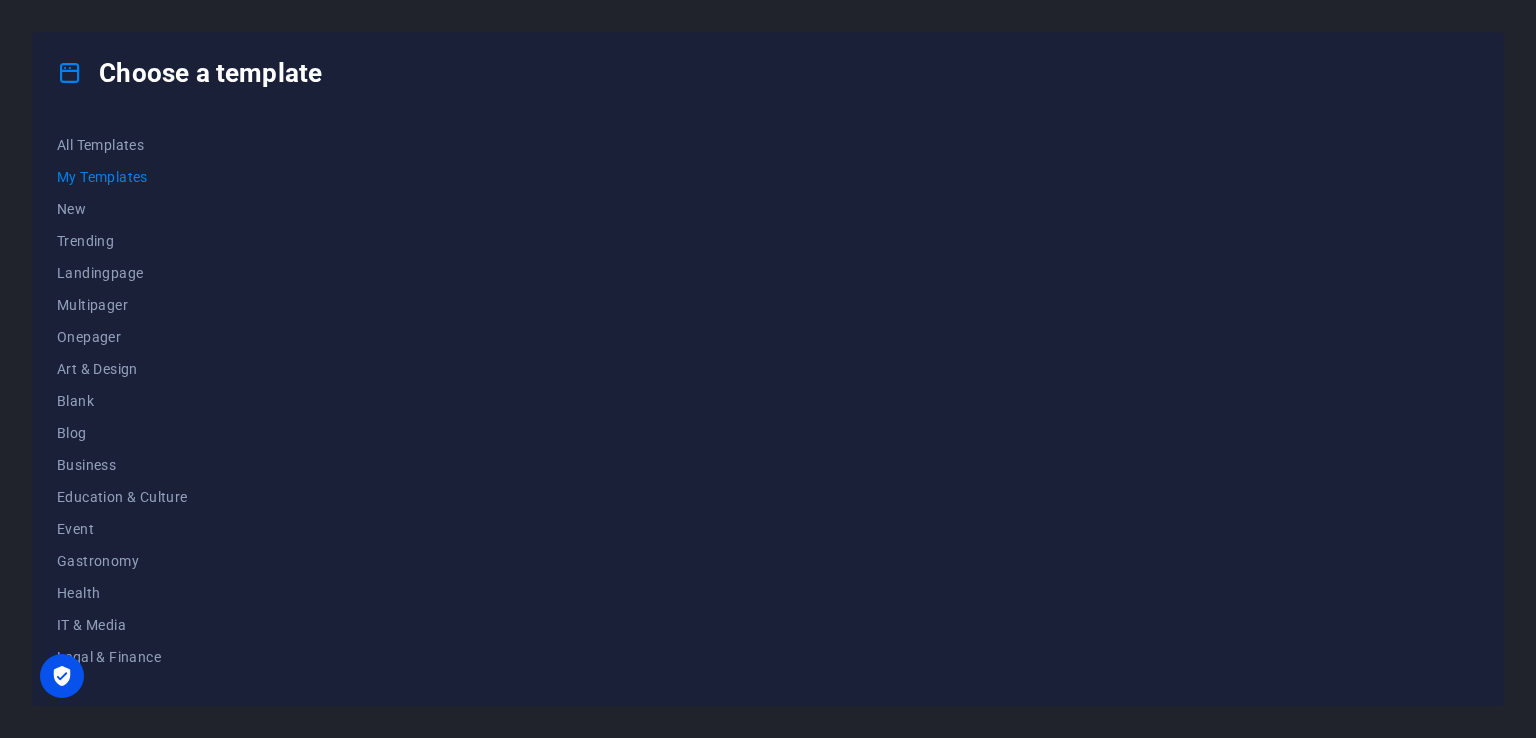 drag, startPoint x: 330, startPoint y: 246, endPoint x: 699, endPoint y: 225, distance: 369.59708 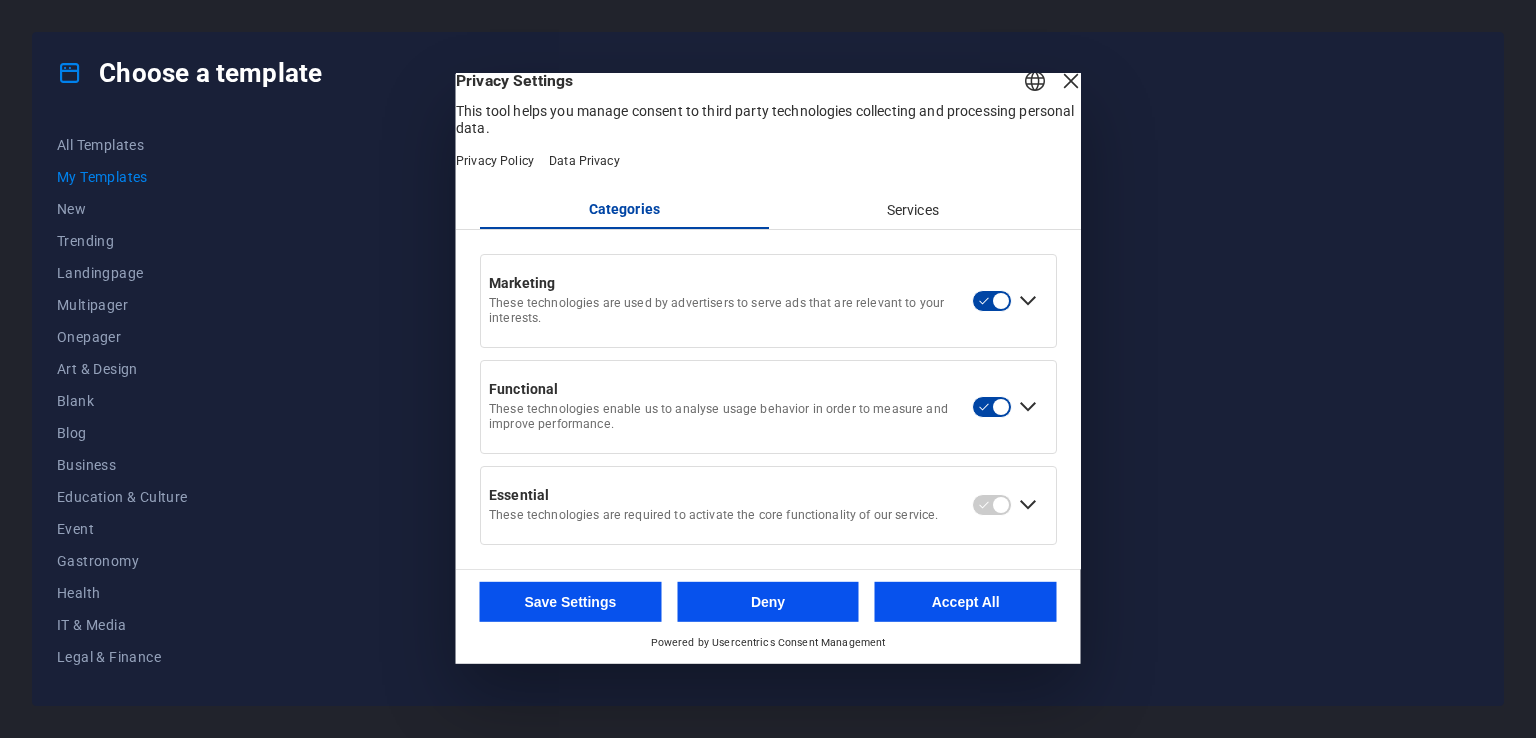 scroll, scrollTop: 25, scrollLeft: 0, axis: vertical 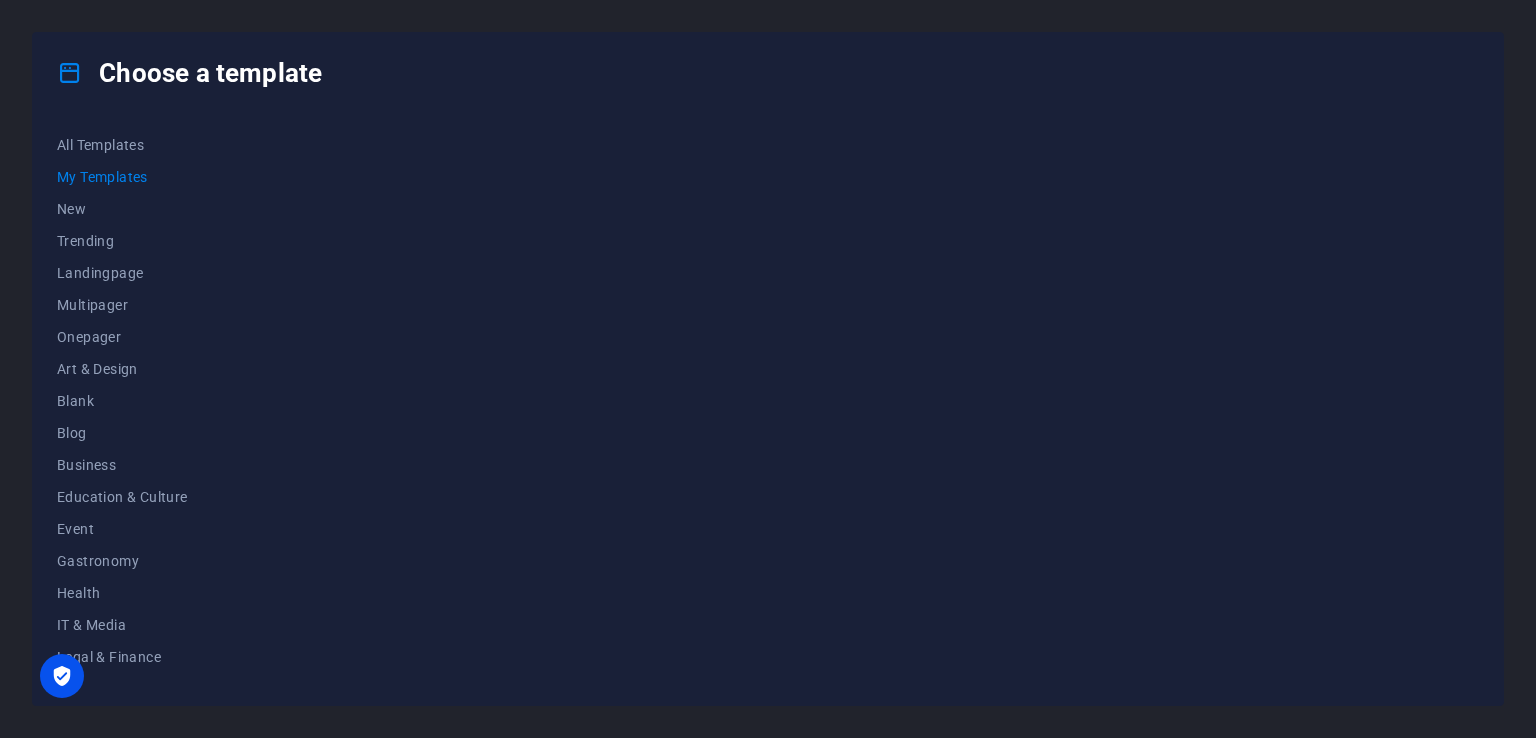 click at bounding box center (62, 676) 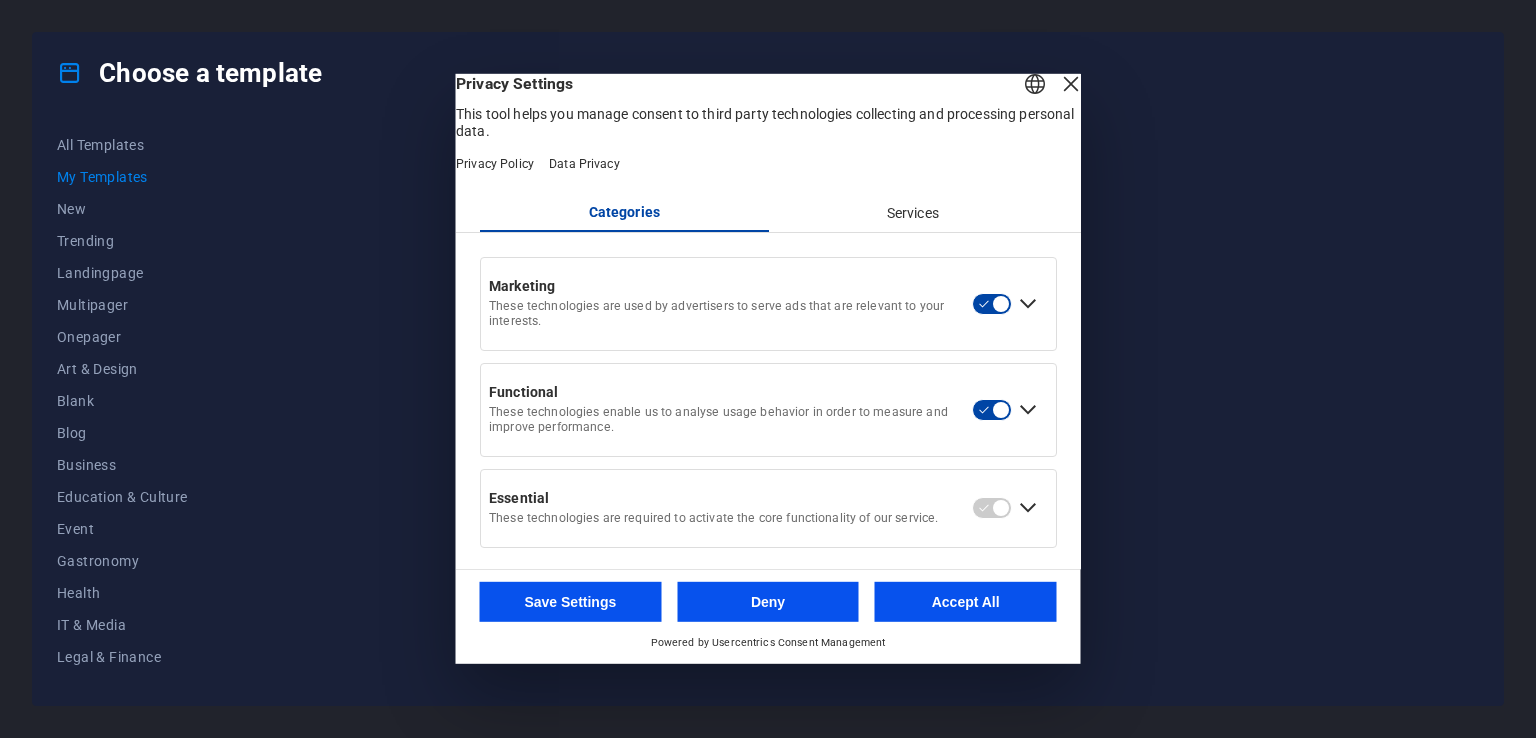 click at bounding box center [992, 303] 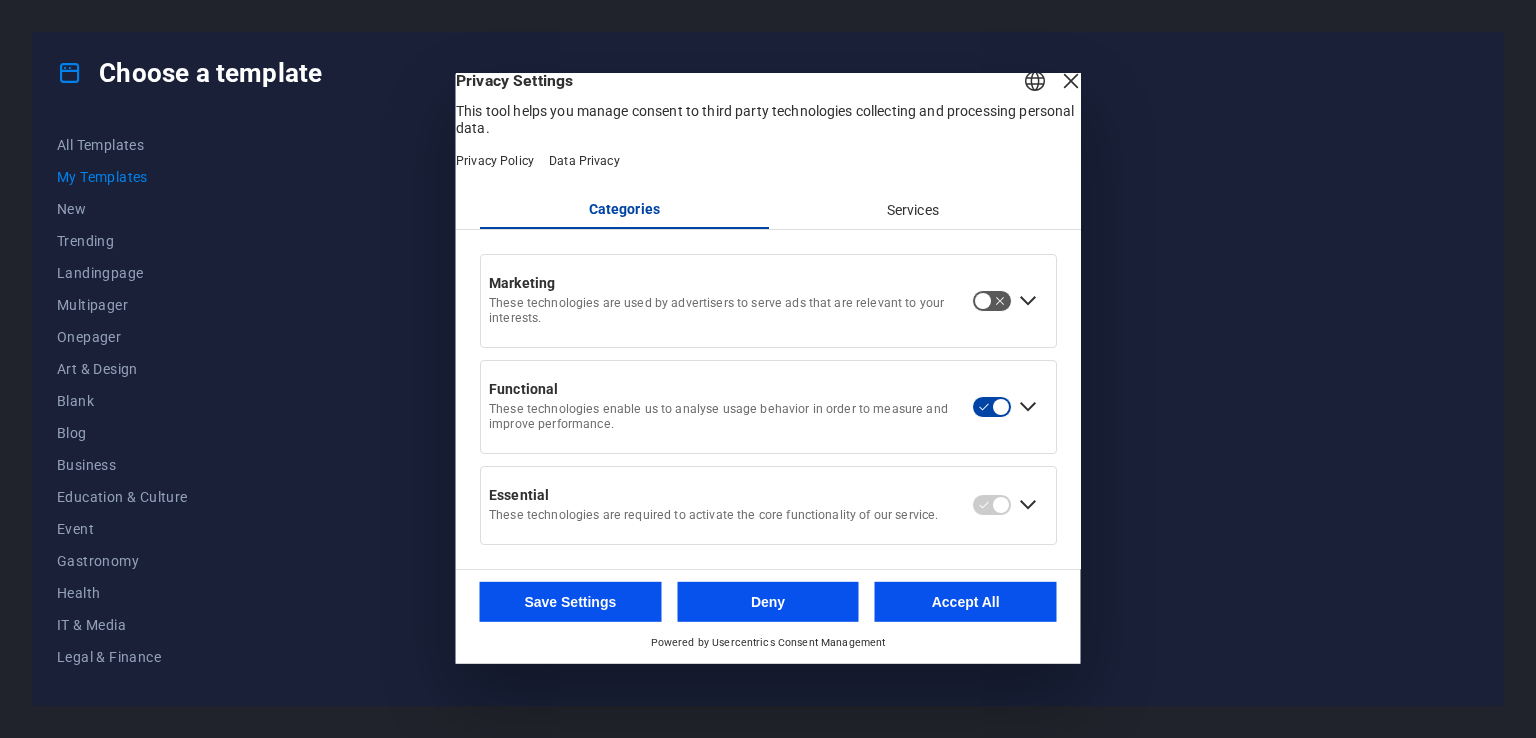 scroll, scrollTop: 0, scrollLeft: 0, axis: both 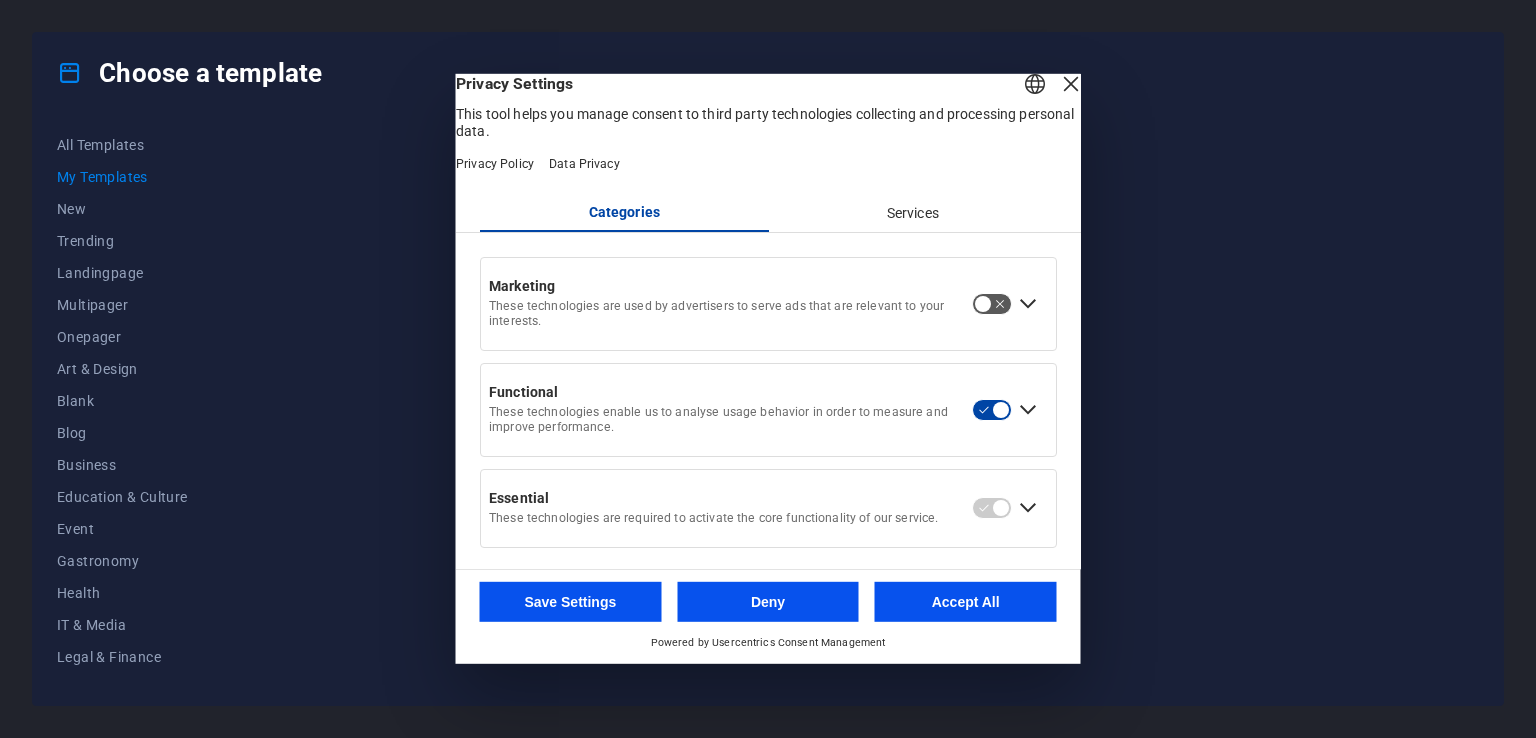 click on "Services" at bounding box center [912, 214] 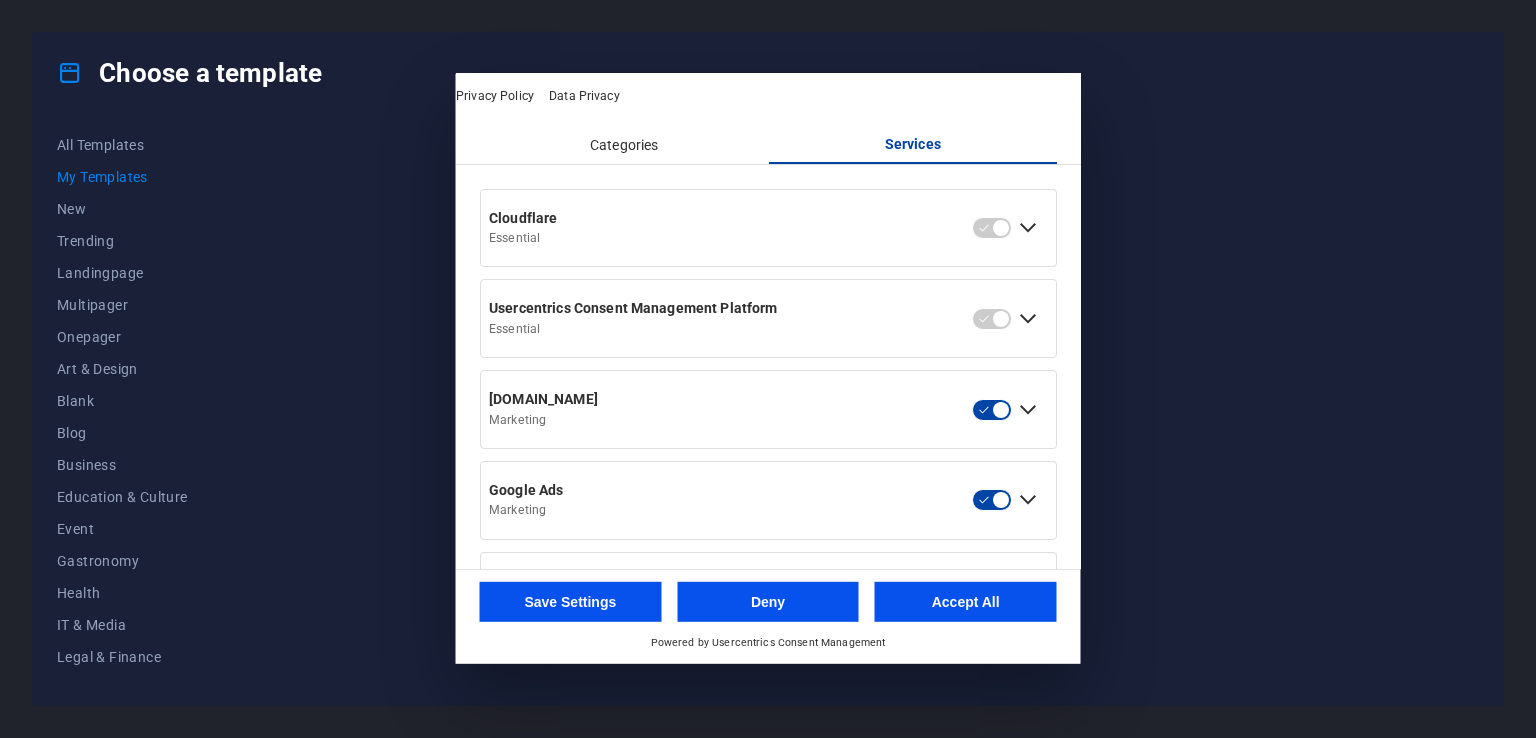scroll, scrollTop: 100, scrollLeft: 0, axis: vertical 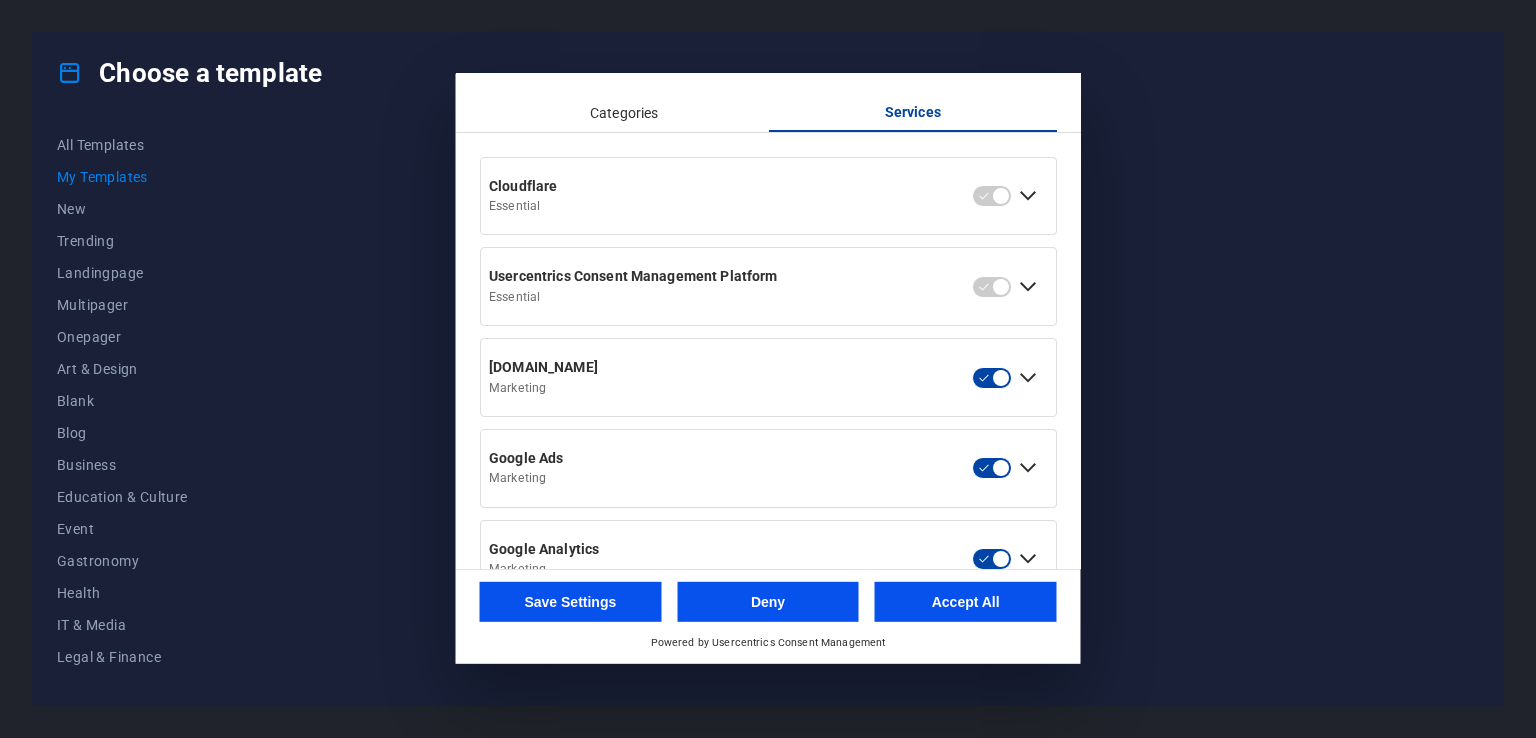 click at bounding box center [992, 377] 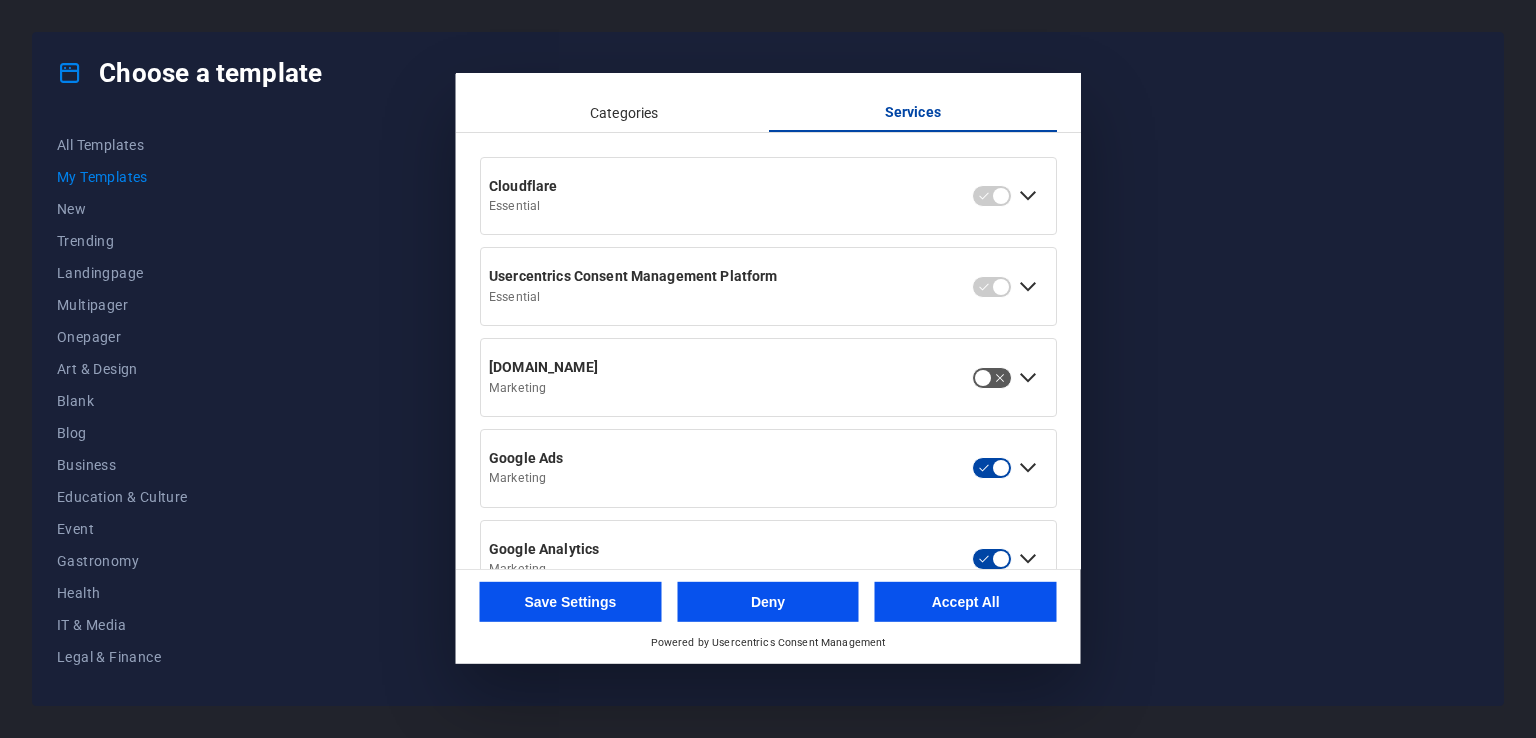 click at bounding box center (992, 468) 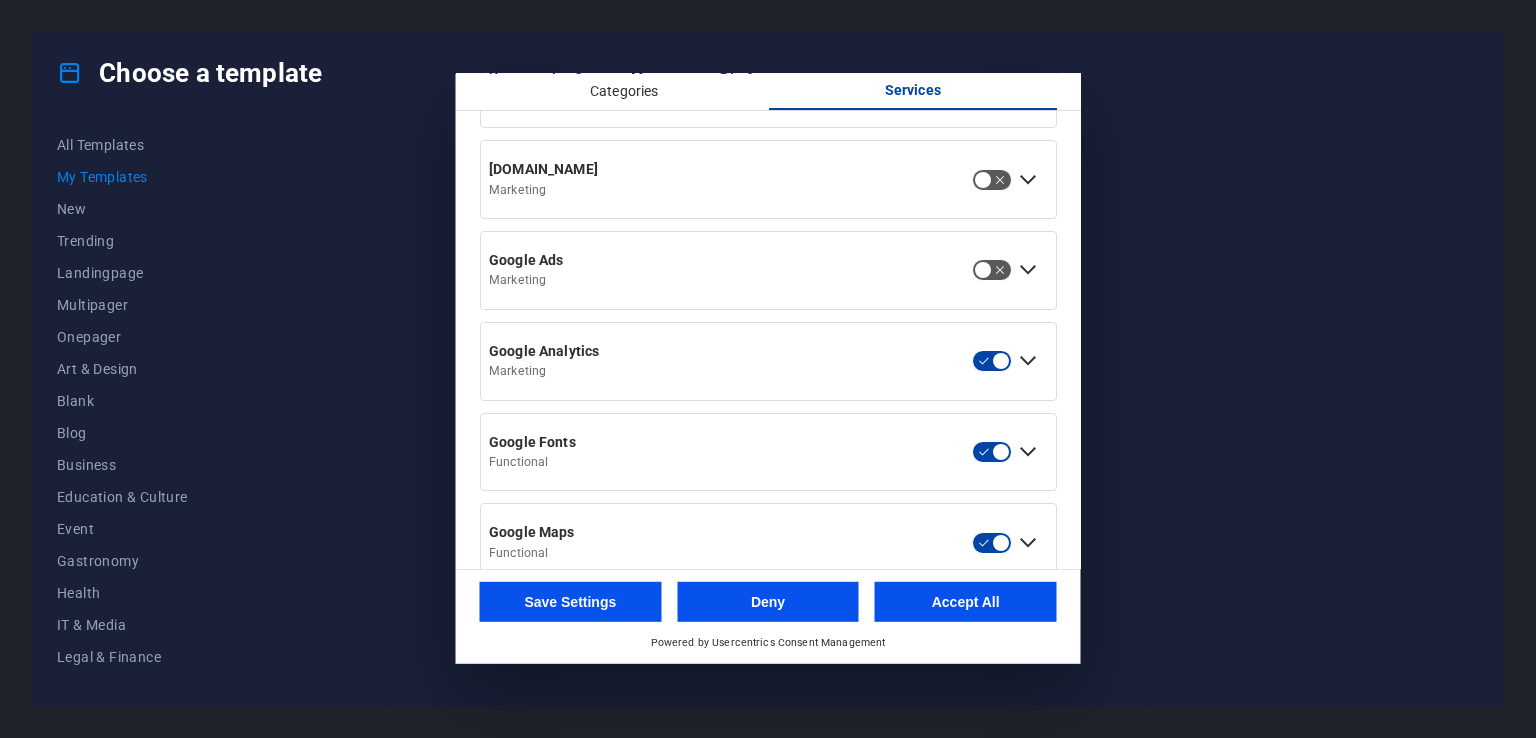 scroll, scrollTop: 300, scrollLeft: 0, axis: vertical 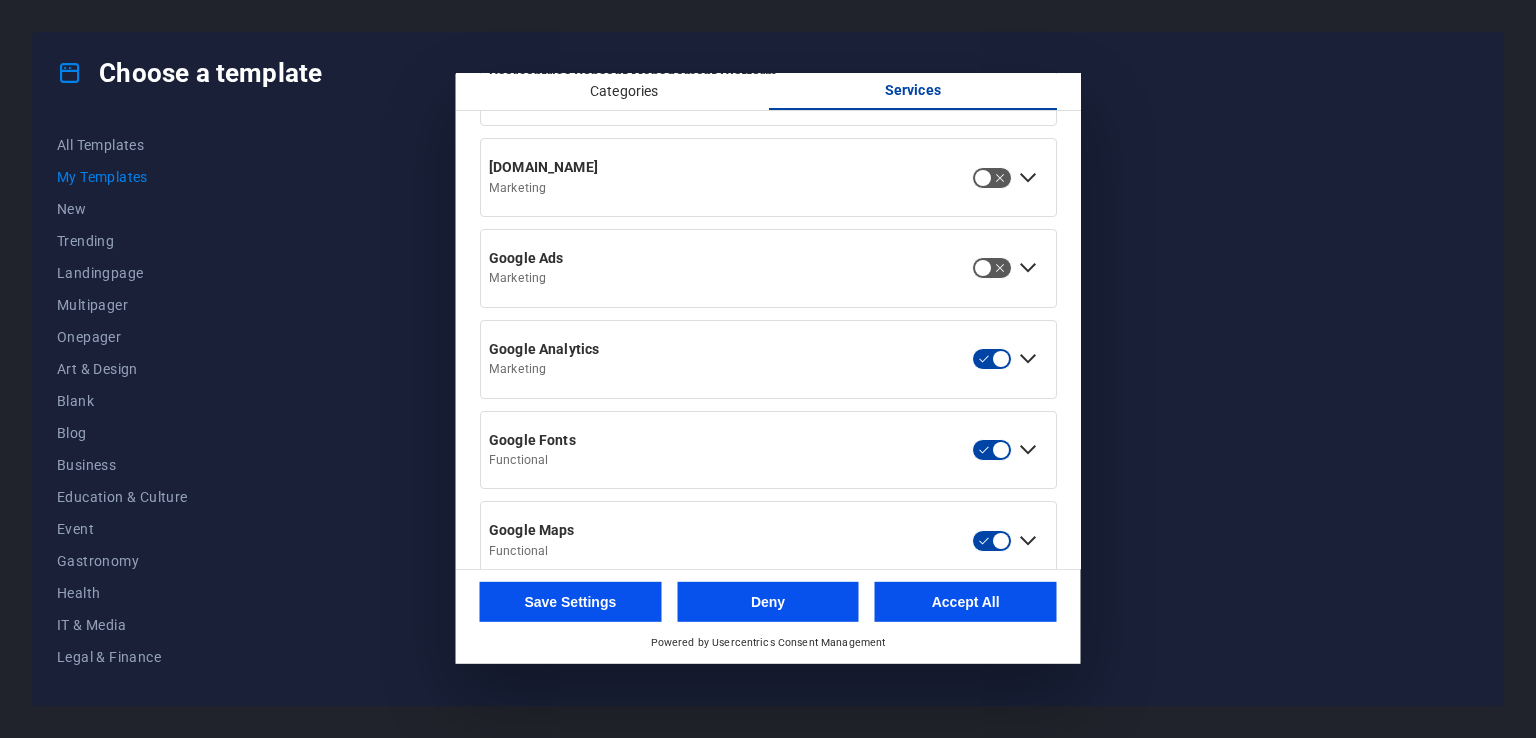click at bounding box center [992, 359] 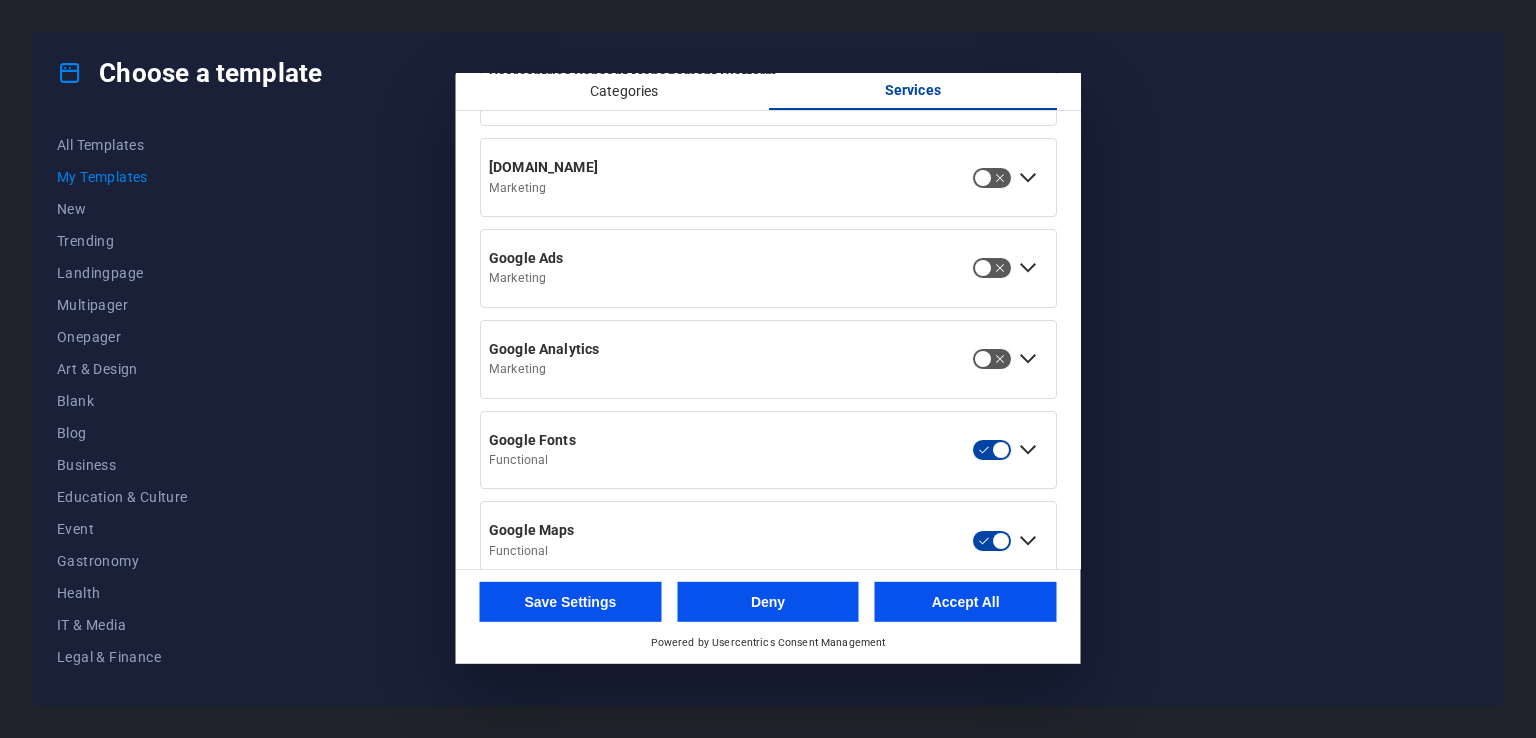 click at bounding box center (992, 450) 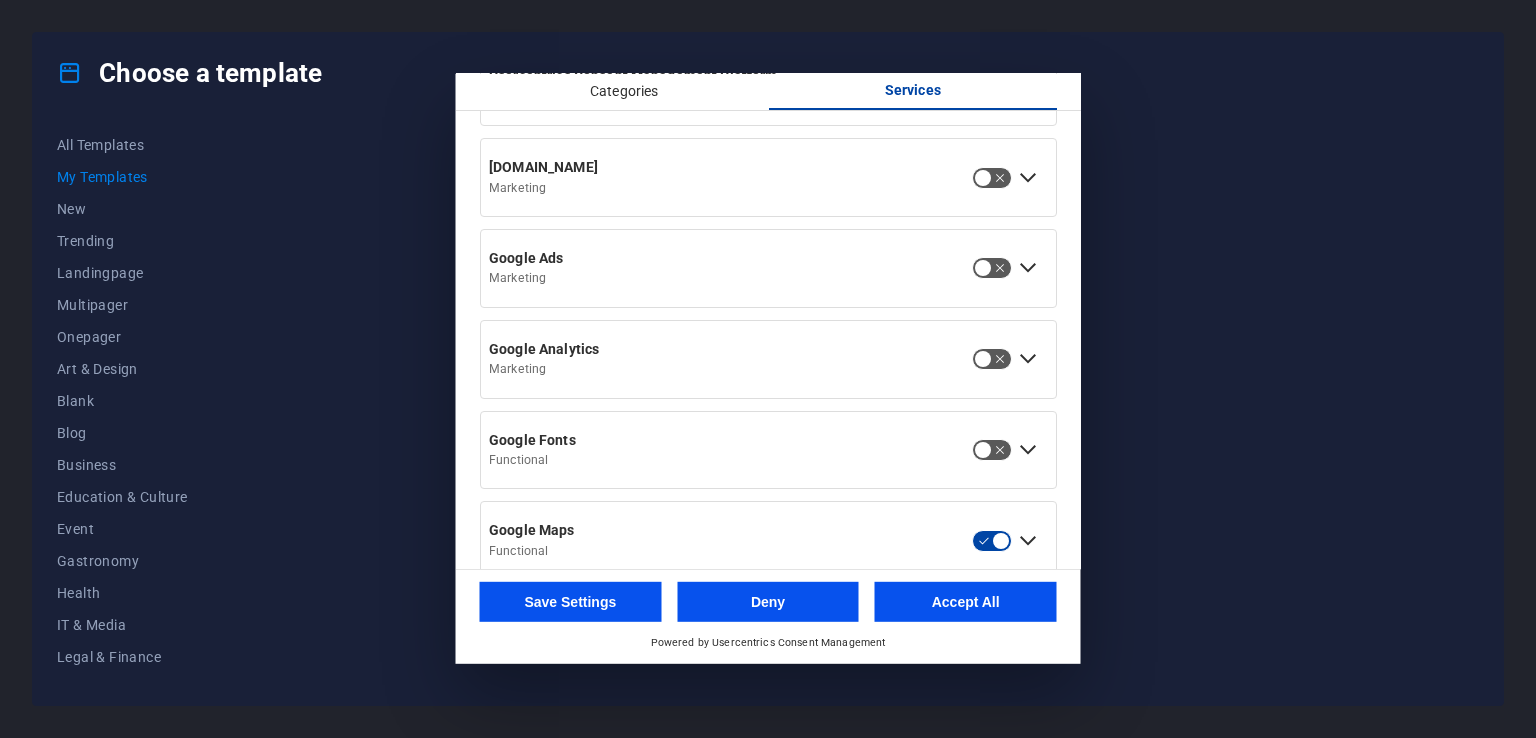 click at bounding box center [992, 541] 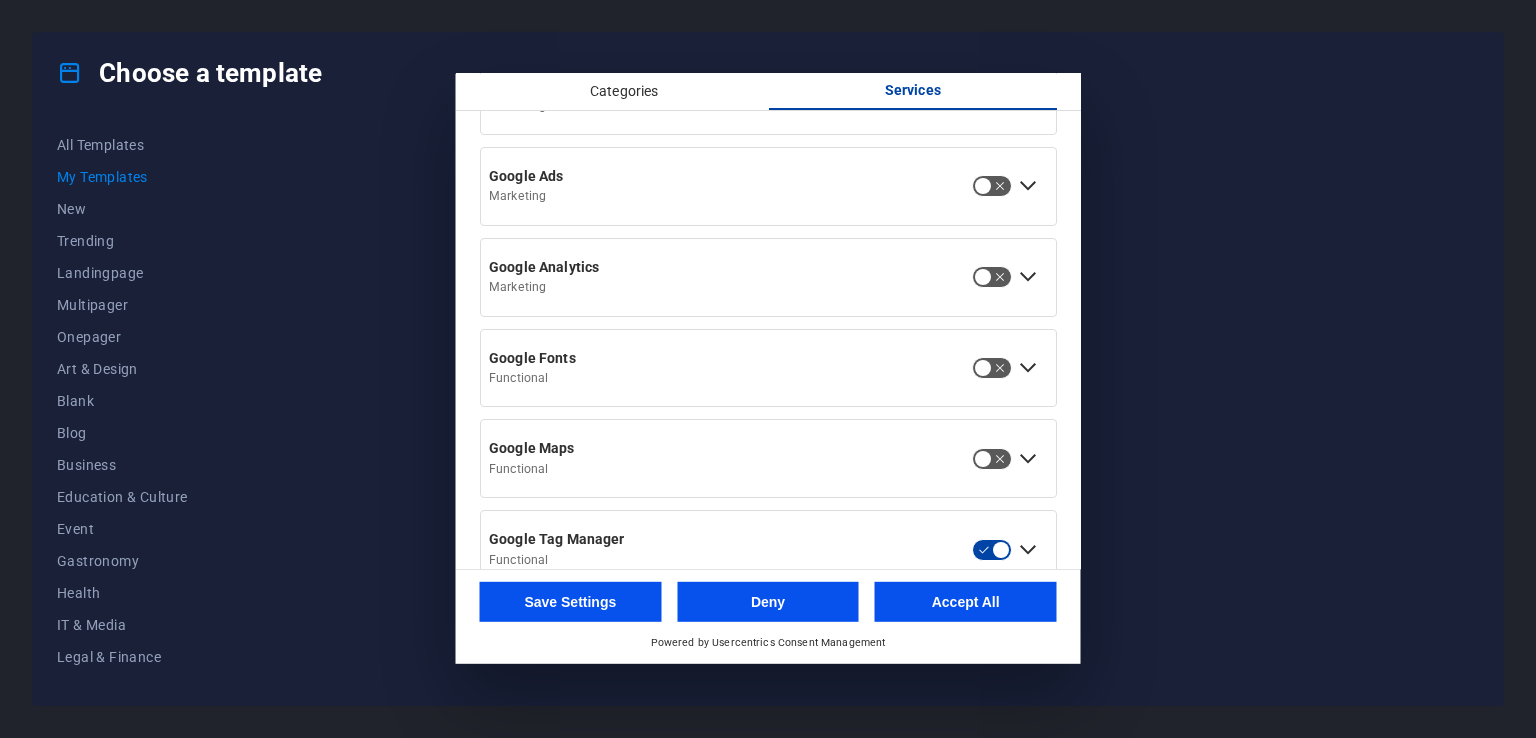 scroll, scrollTop: 500, scrollLeft: 0, axis: vertical 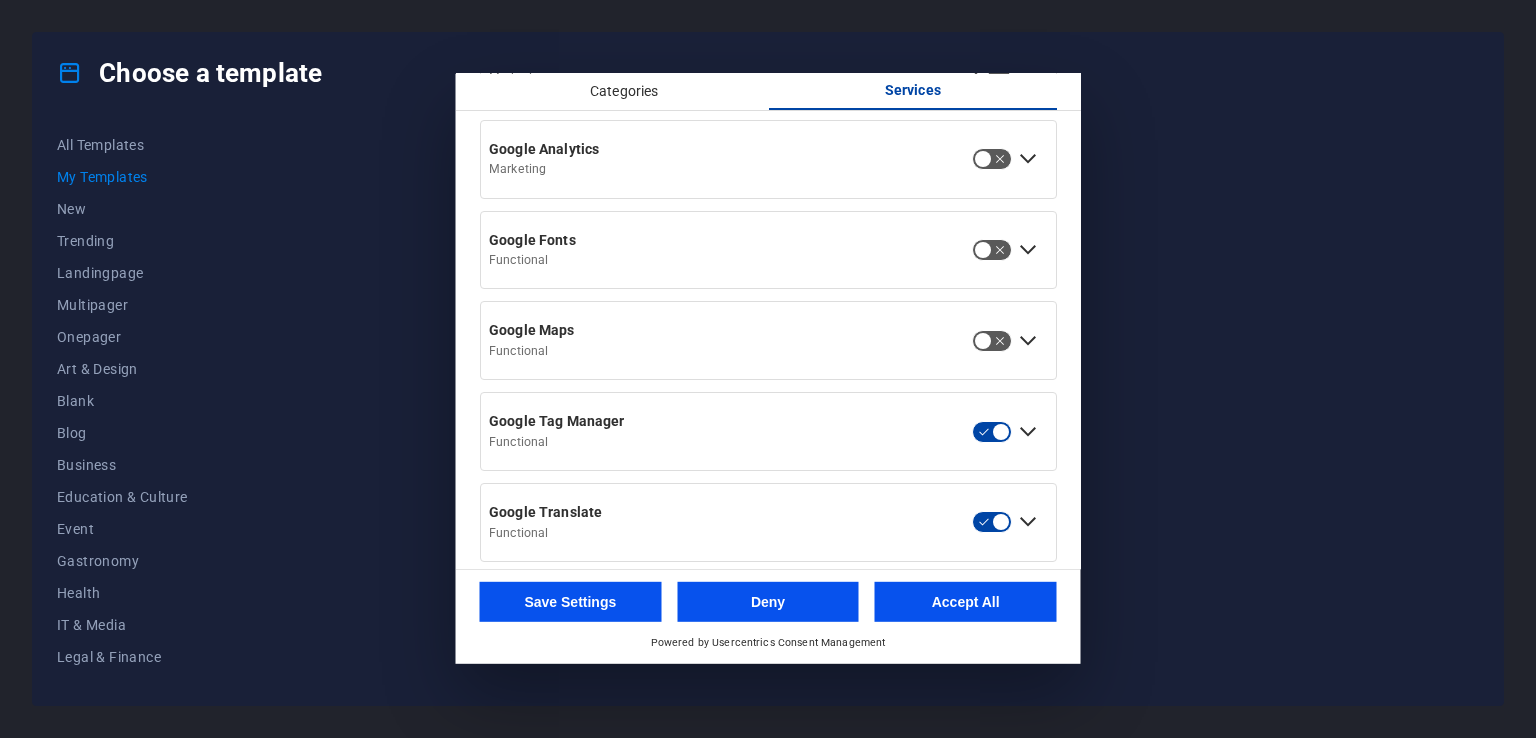 click at bounding box center (992, 431) 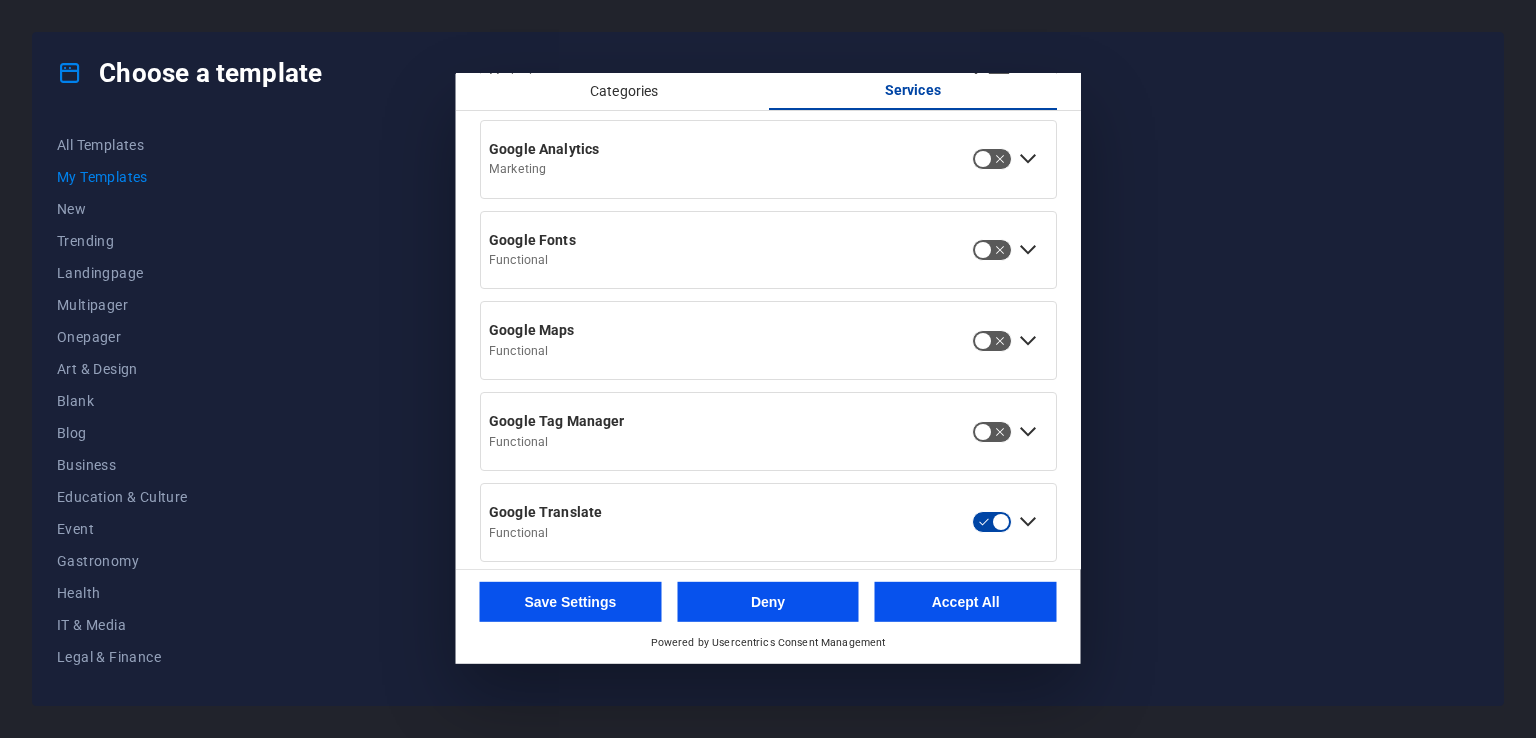 click at bounding box center (992, 522) 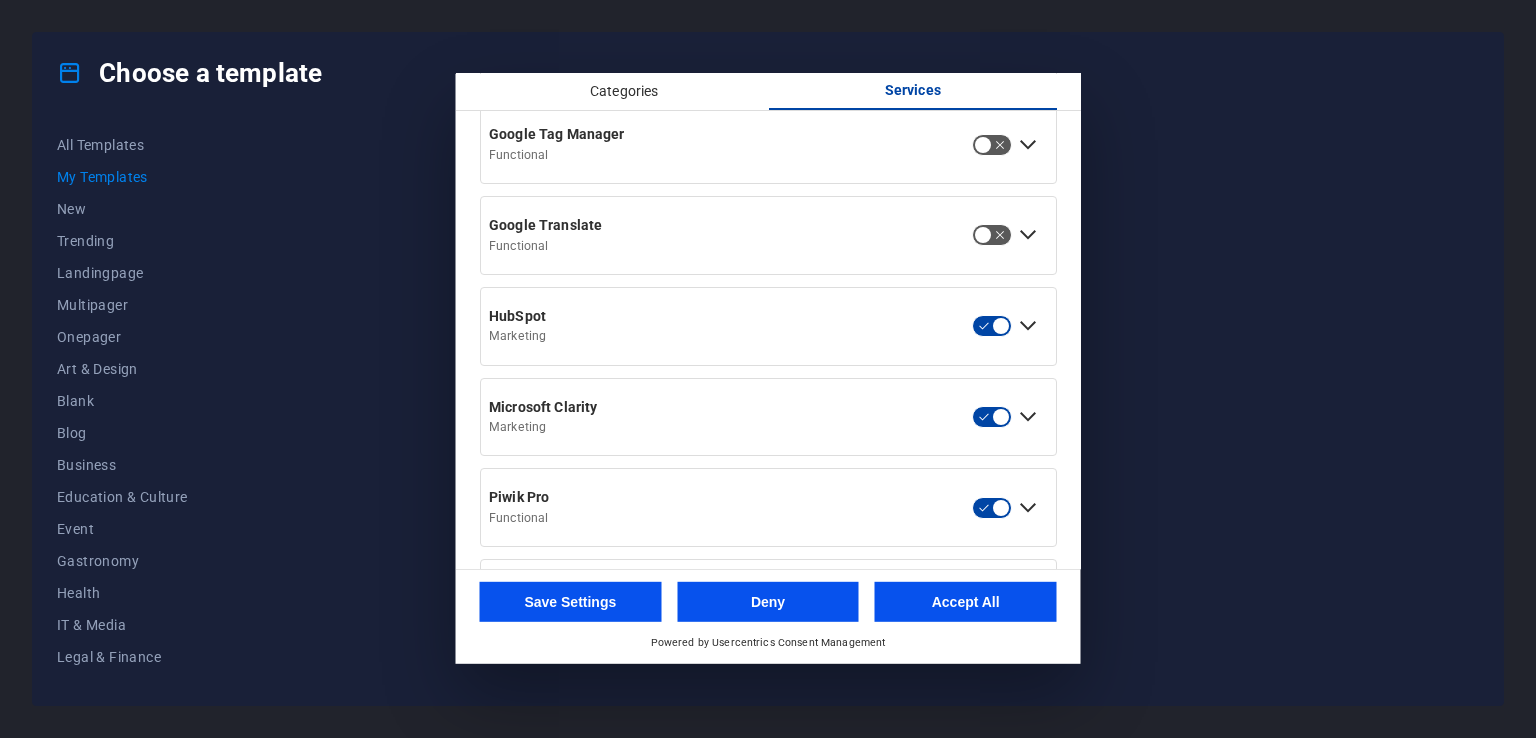 scroll, scrollTop: 800, scrollLeft: 0, axis: vertical 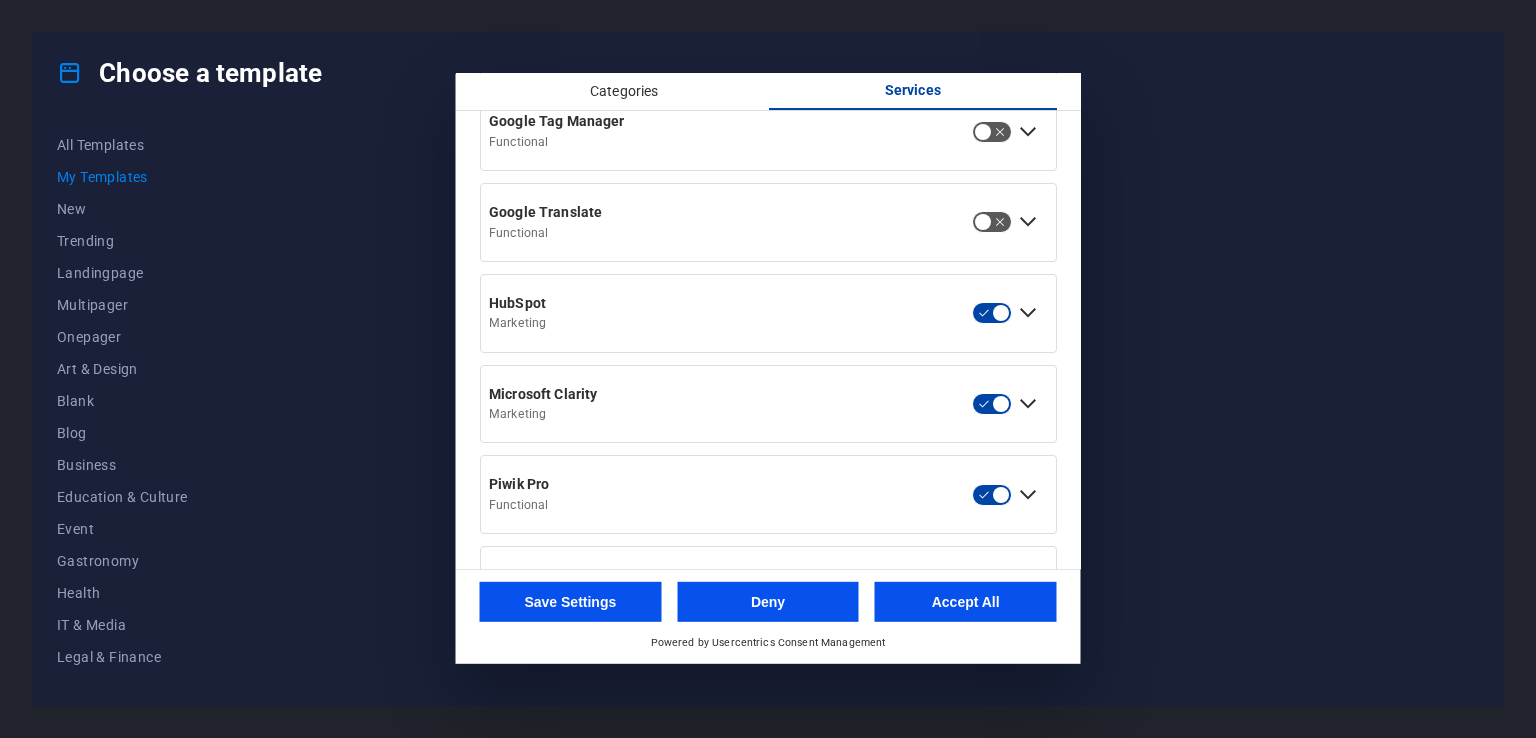 click on "HubSpot
Marketing" at bounding box center (768, 313) 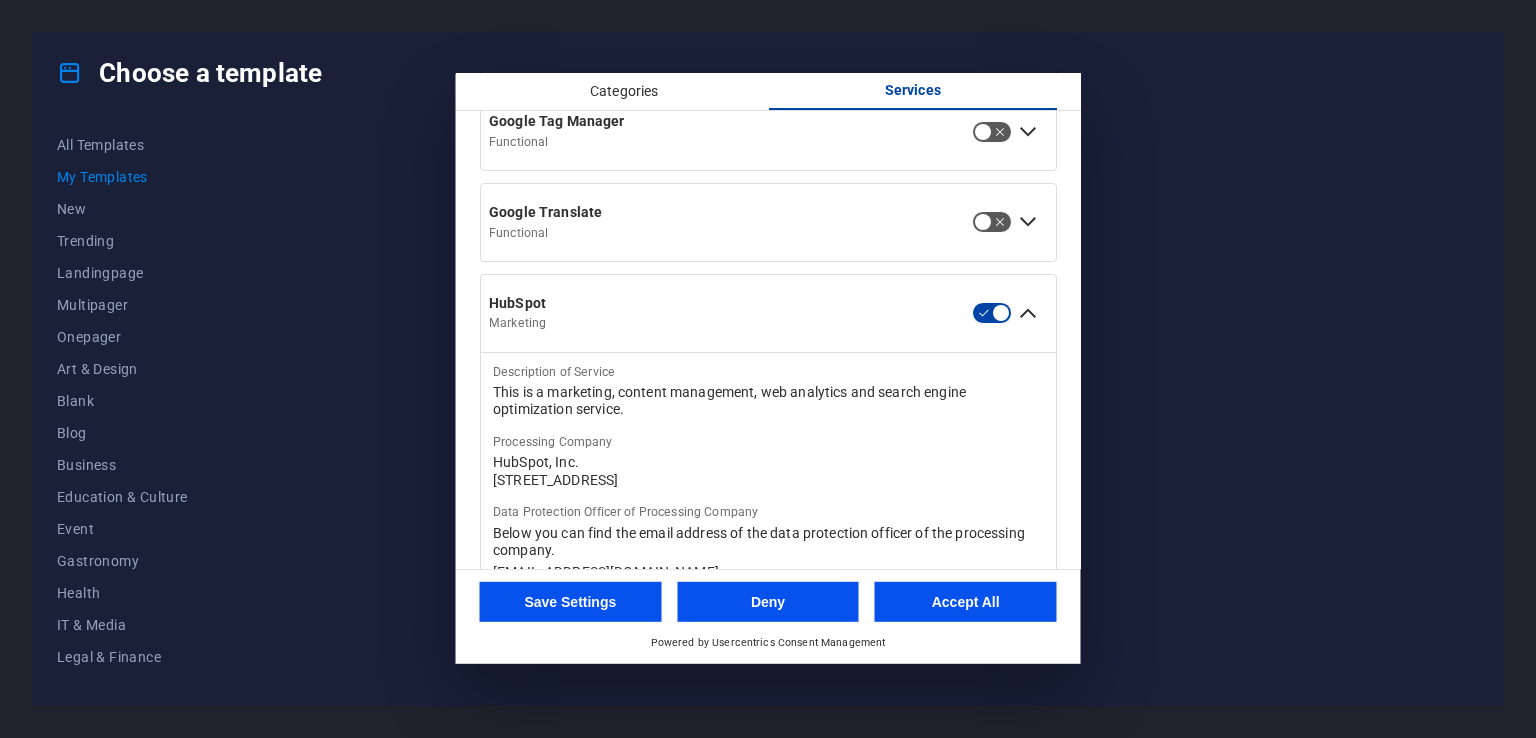 click at bounding box center (992, 313) 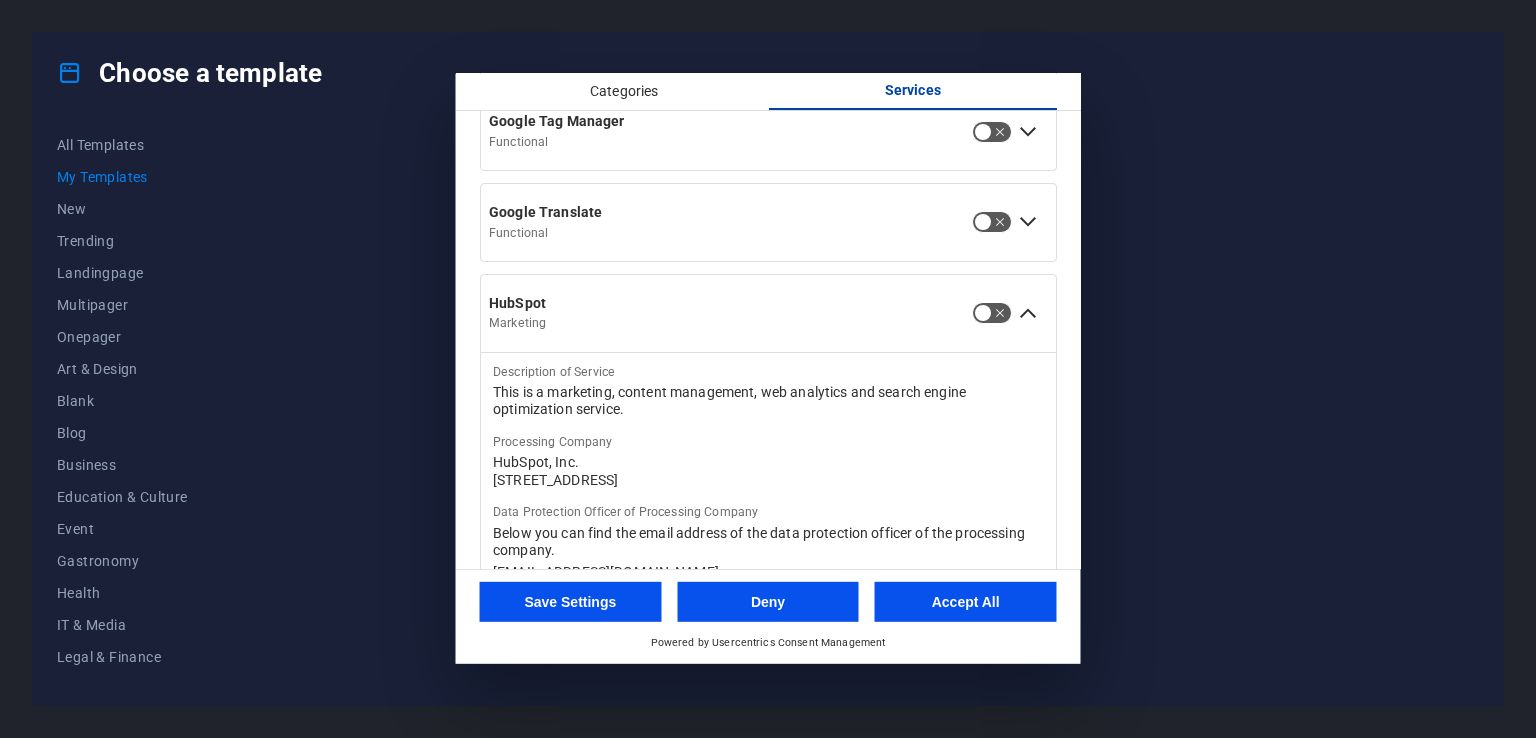 click at bounding box center (1028, 313) 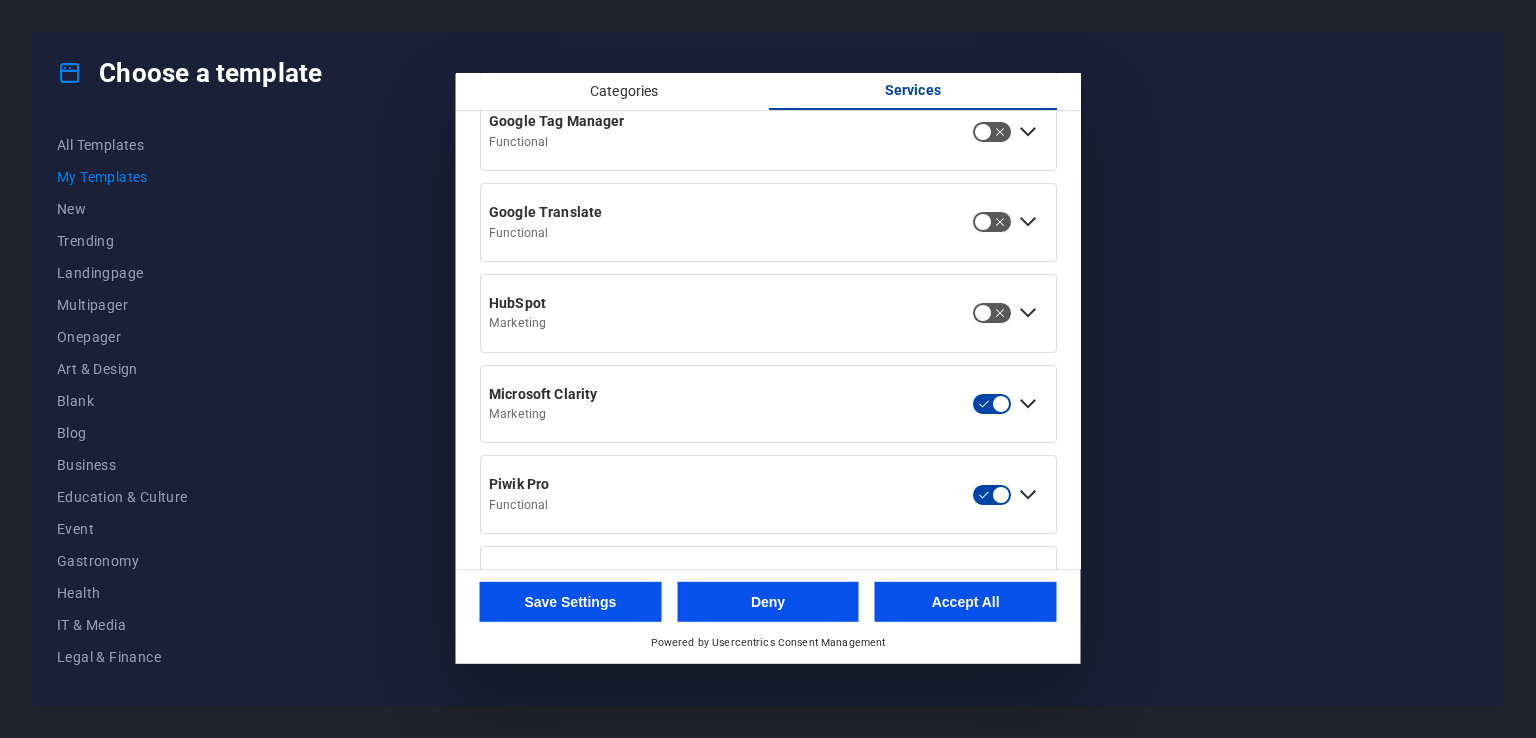 click at bounding box center [992, 404] 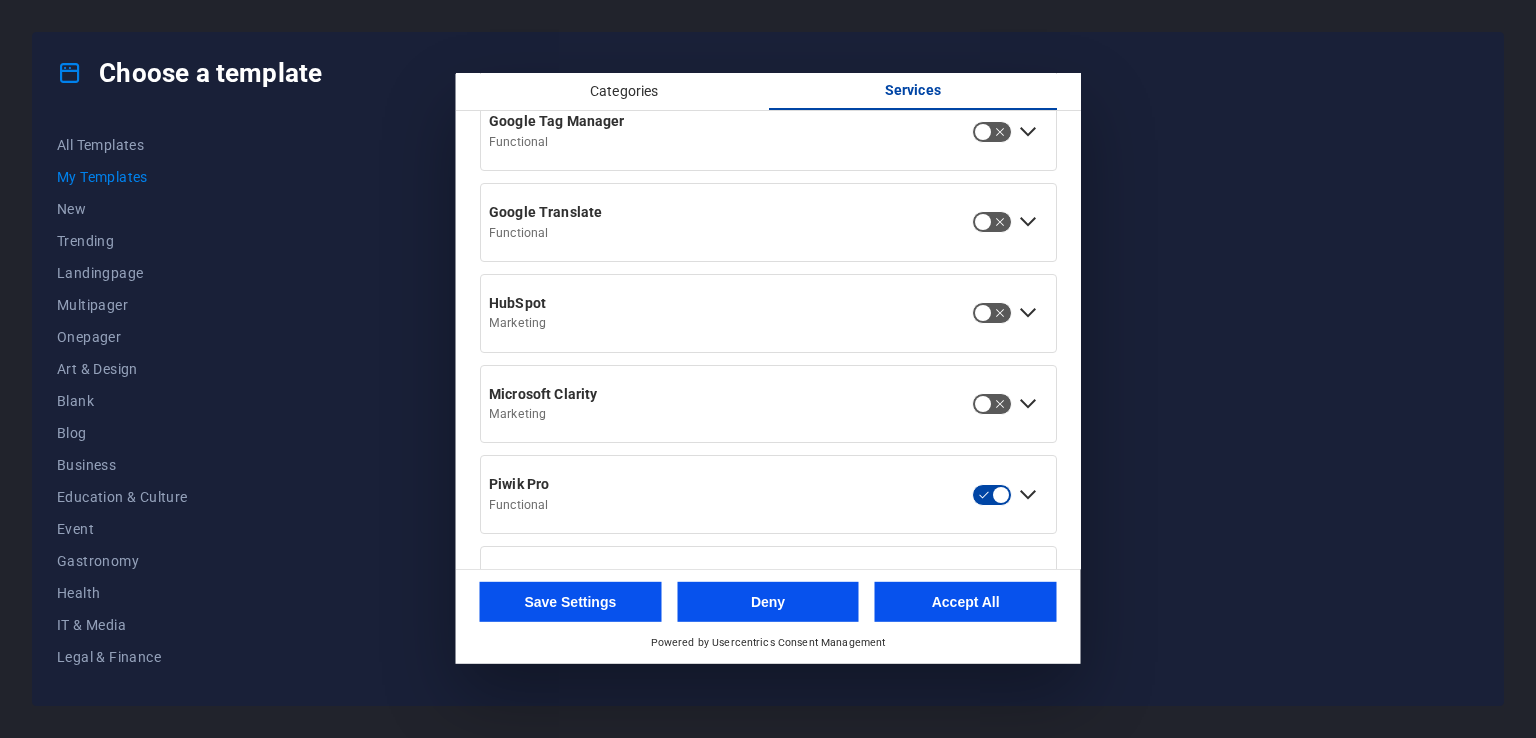click at bounding box center (992, 495) 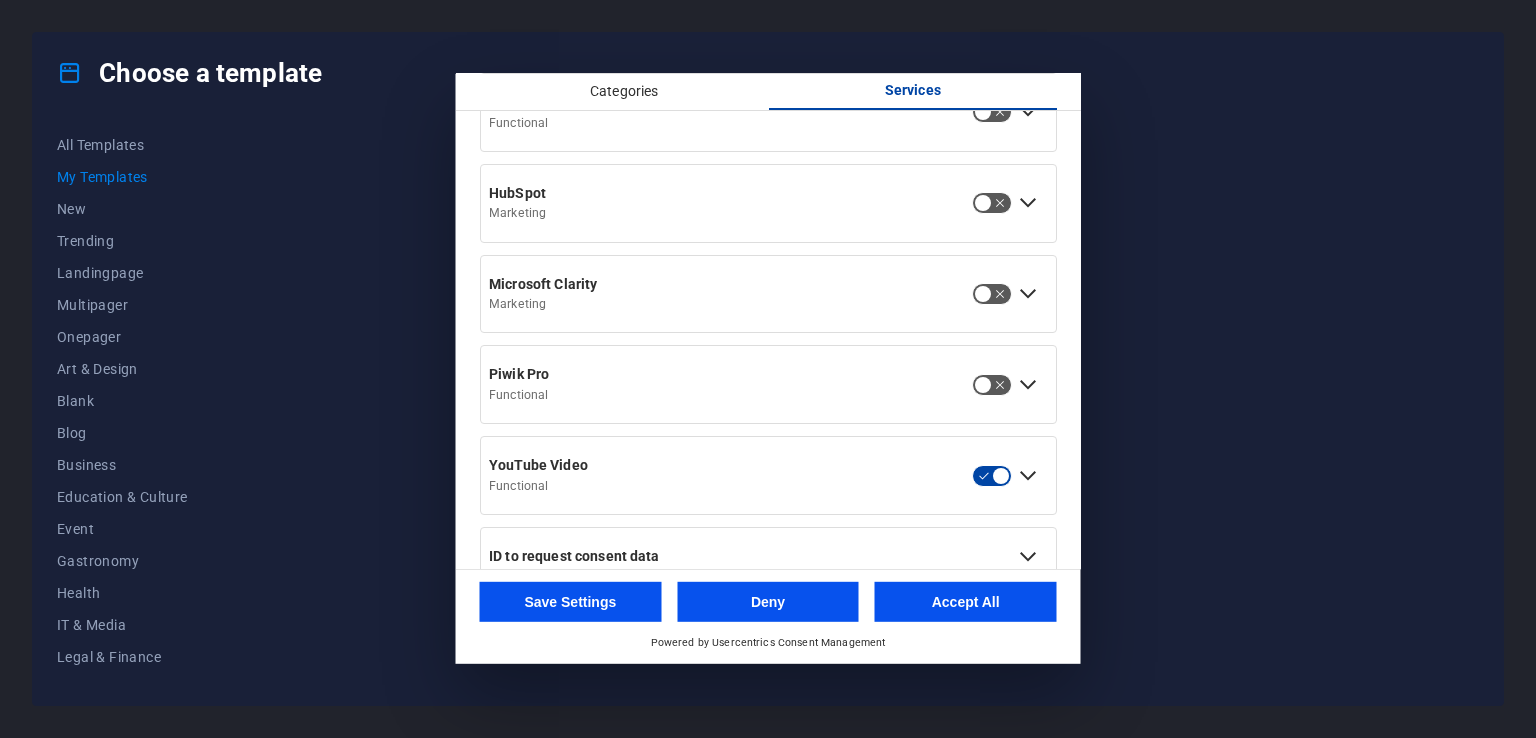 scroll, scrollTop: 969, scrollLeft: 0, axis: vertical 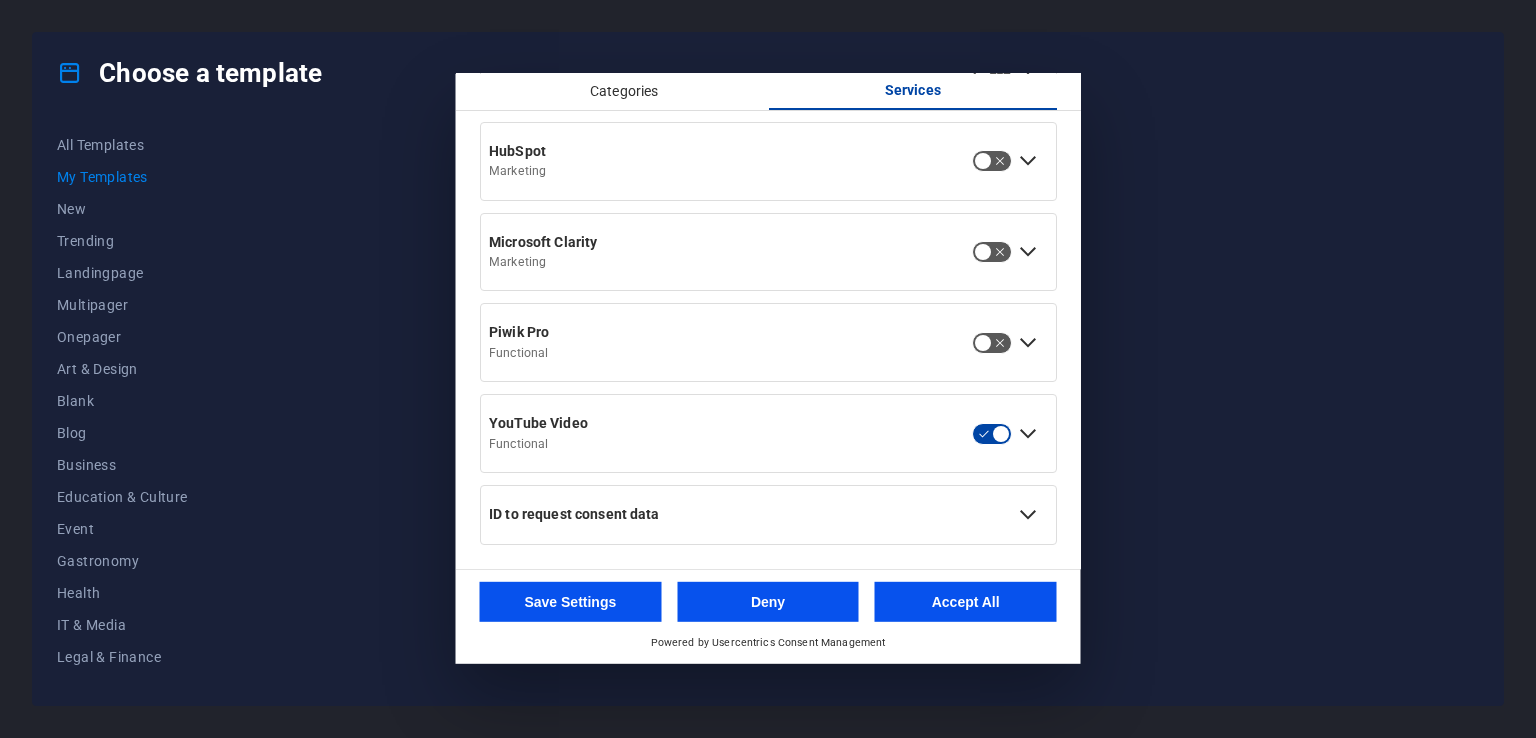 click at bounding box center (992, 433) 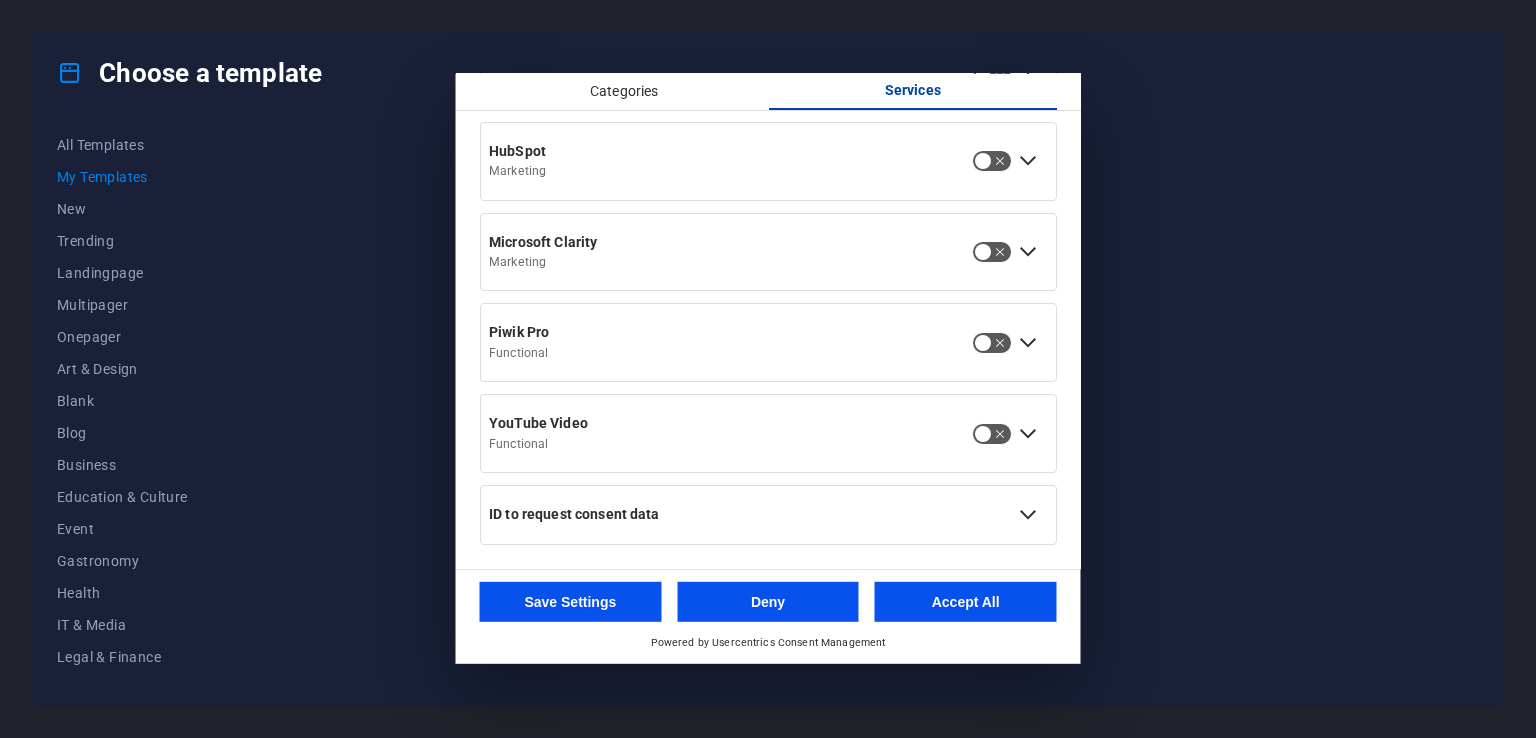 click at bounding box center [1028, 515] 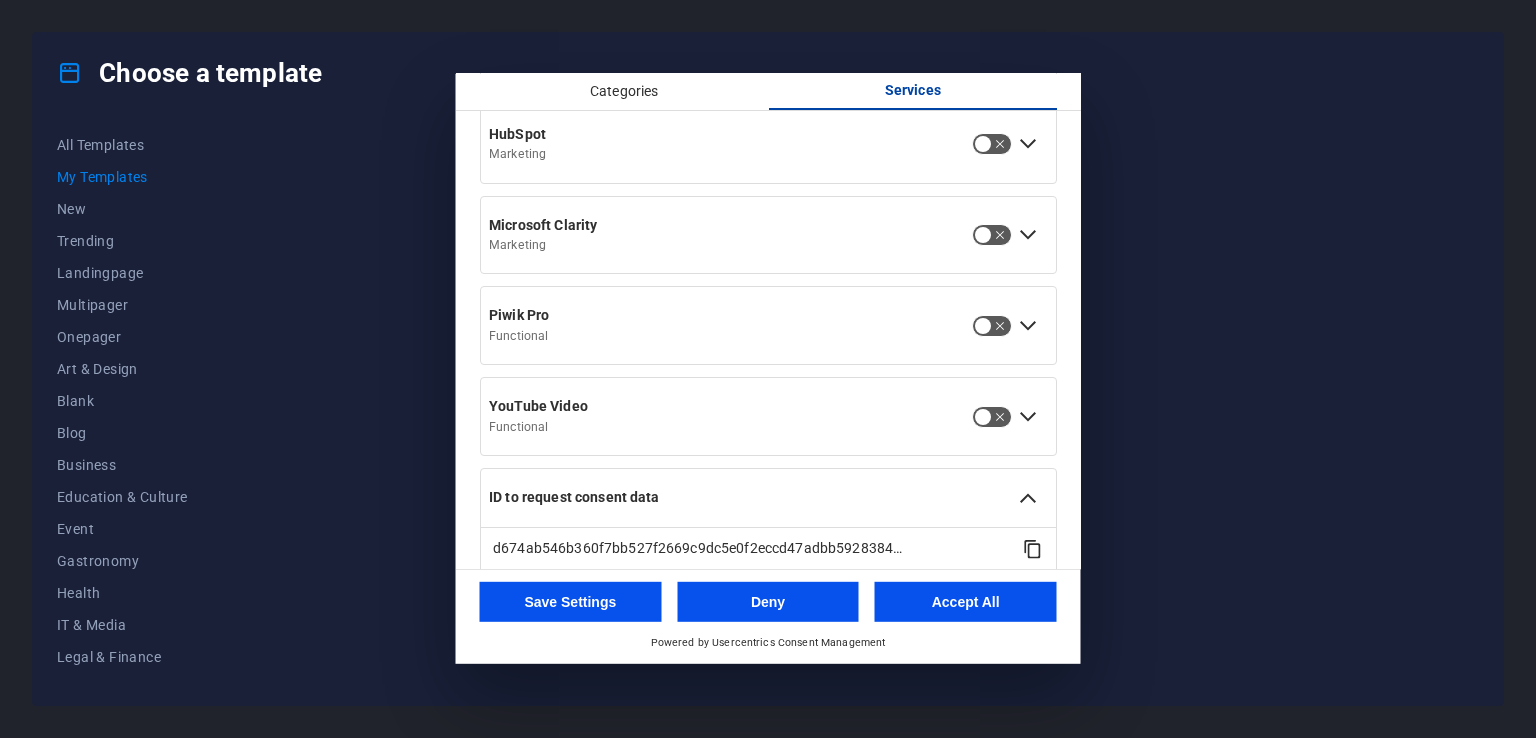 scroll, scrollTop: 1014, scrollLeft: 0, axis: vertical 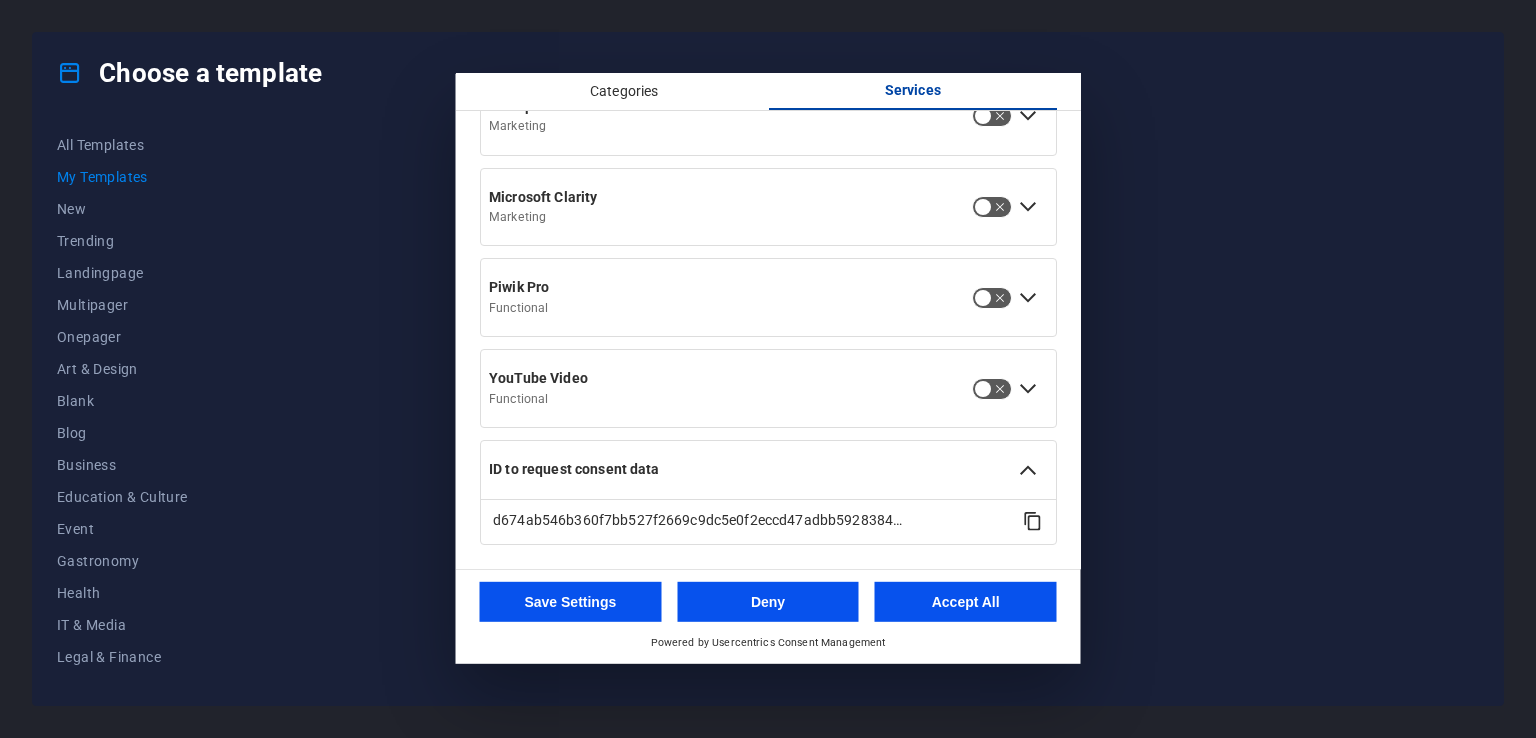 click on "Save Settings" at bounding box center (571, 602) 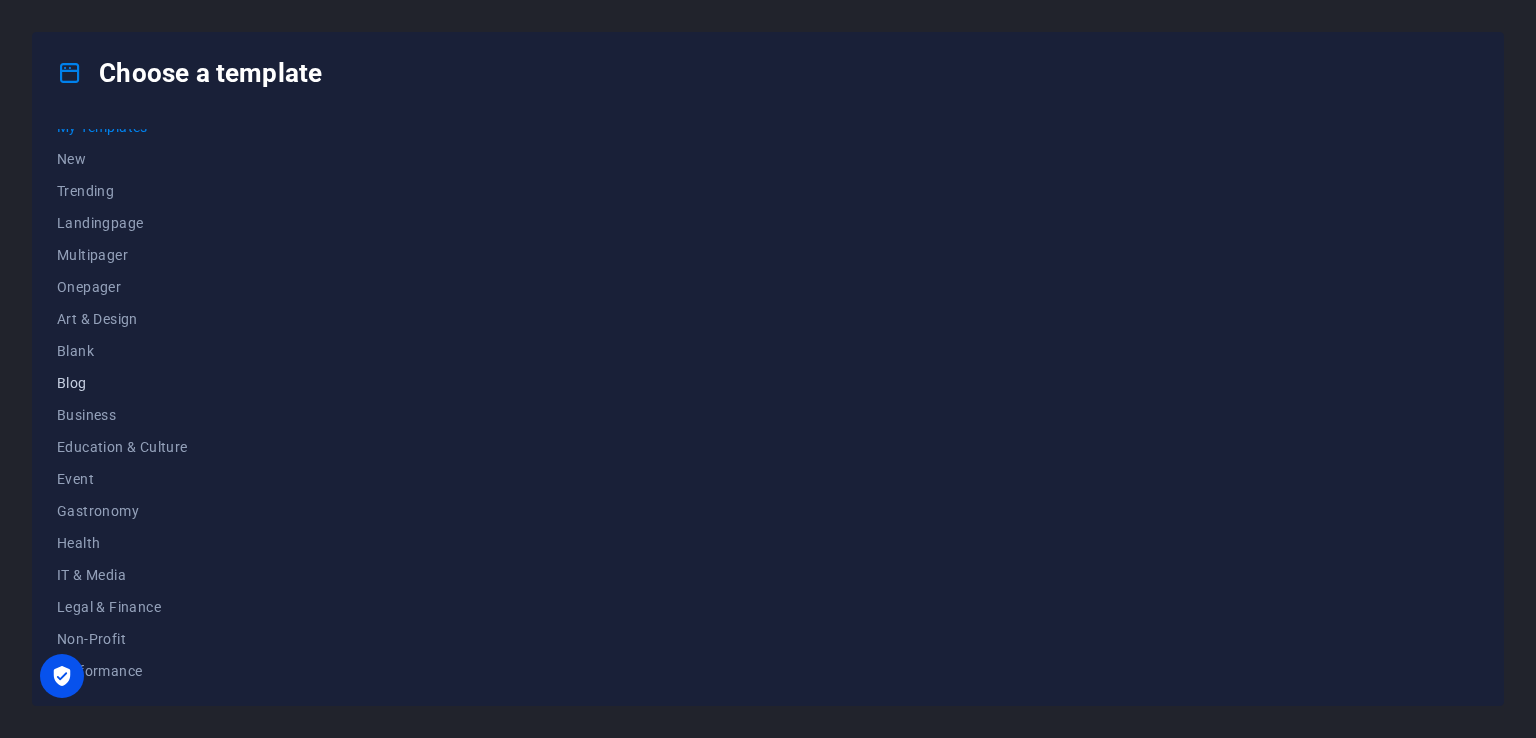 scroll, scrollTop: 0, scrollLeft: 0, axis: both 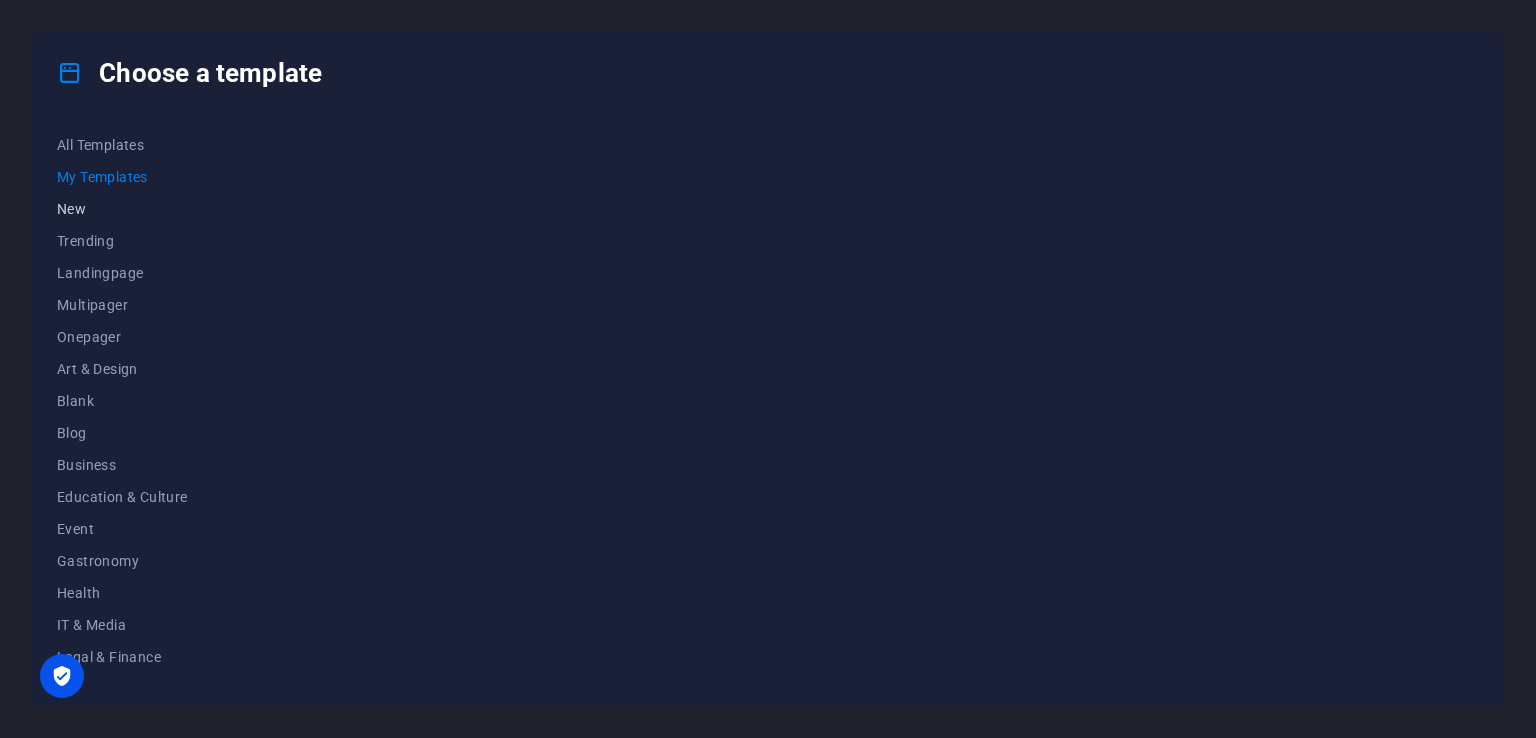 click on "New" at bounding box center (122, 209) 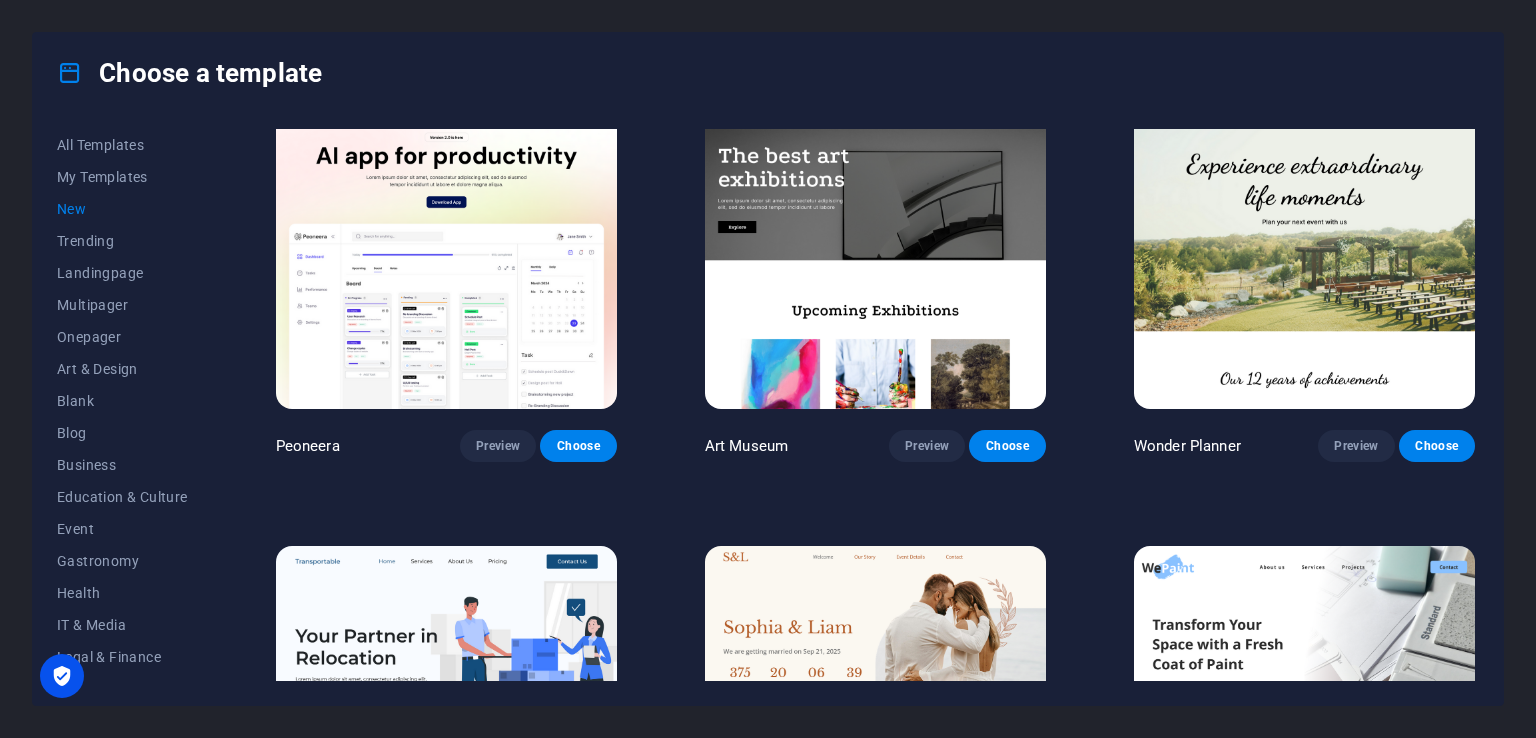 scroll, scrollTop: 0, scrollLeft: 0, axis: both 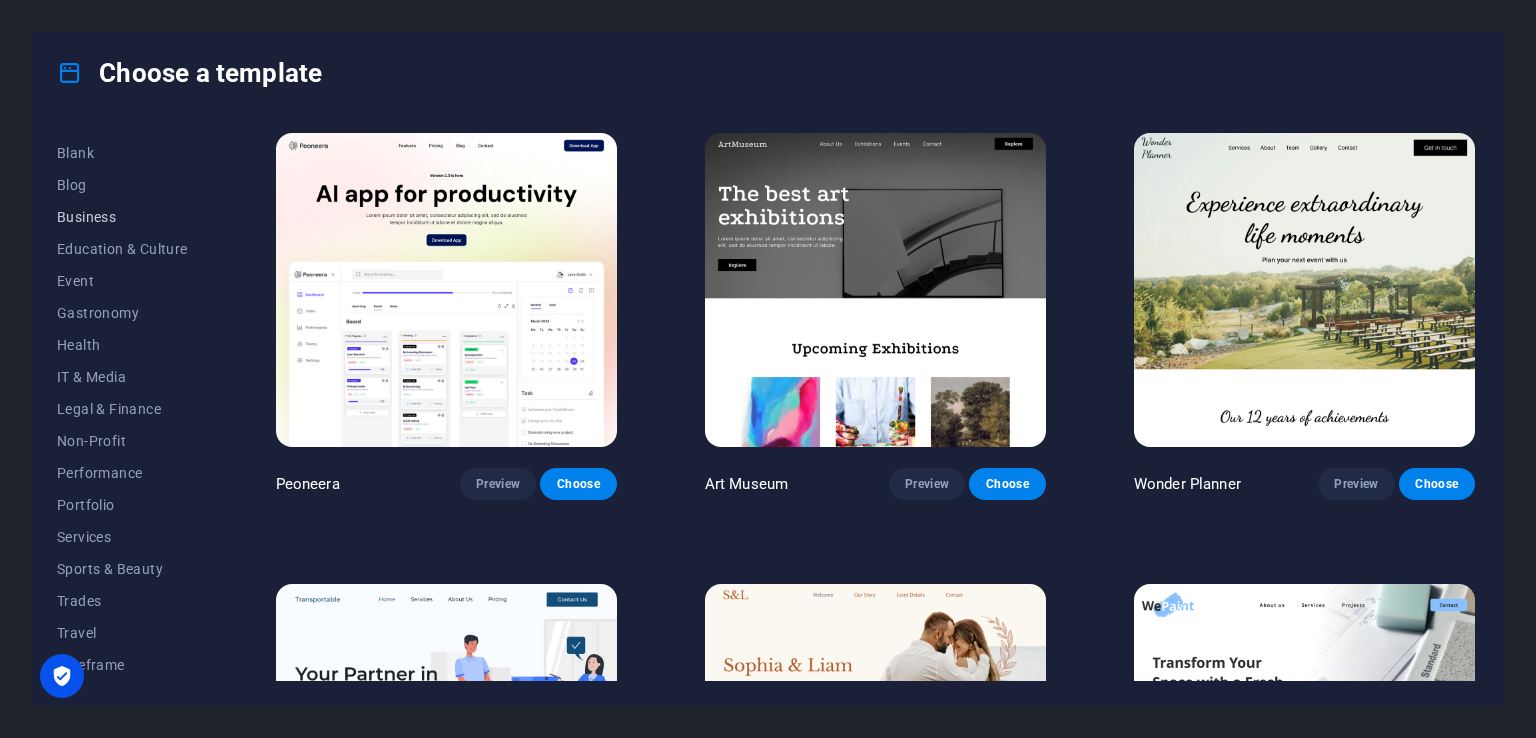 click on "Business" at bounding box center (122, 217) 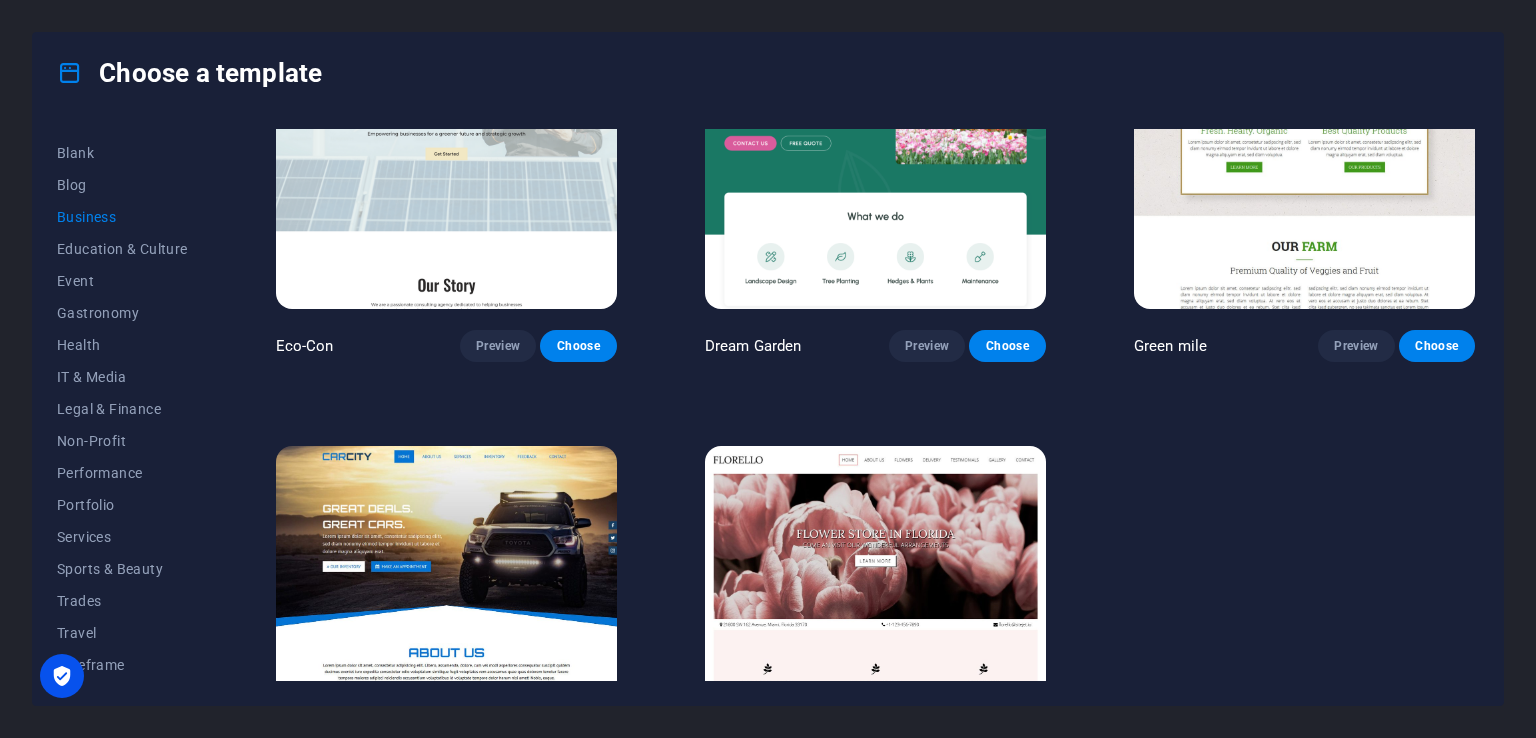 scroll, scrollTop: 266, scrollLeft: 0, axis: vertical 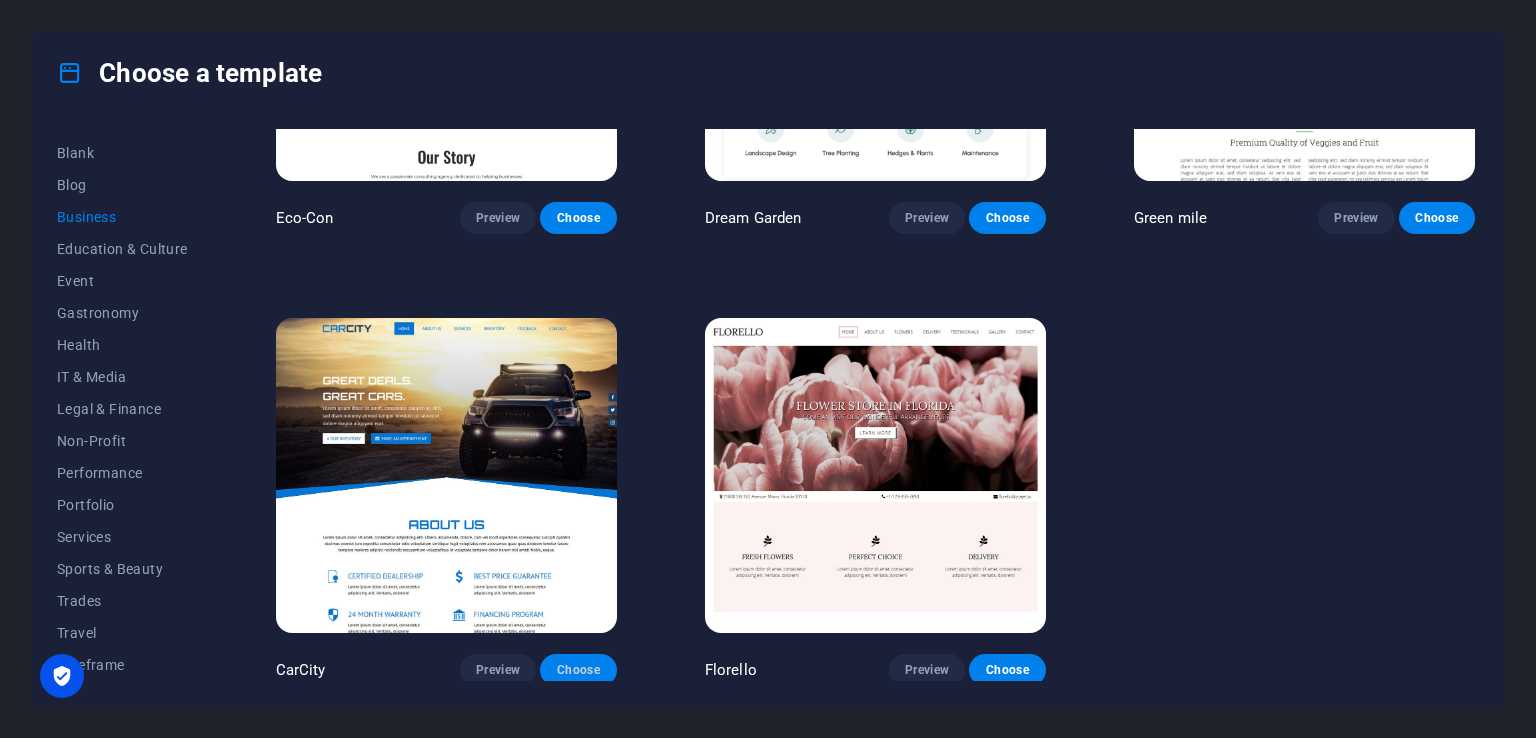 click on "Choose" at bounding box center [578, 670] 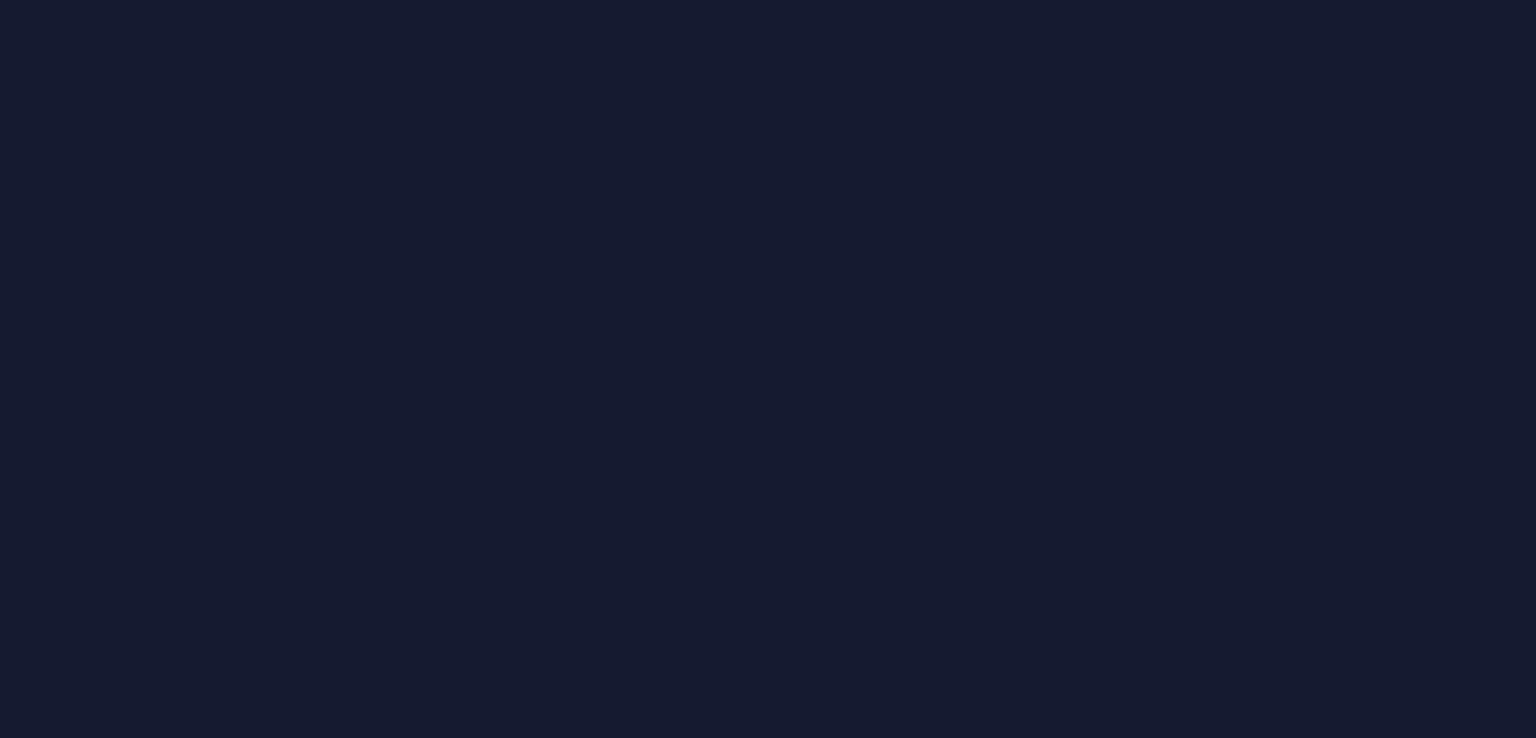 scroll, scrollTop: 0, scrollLeft: 0, axis: both 